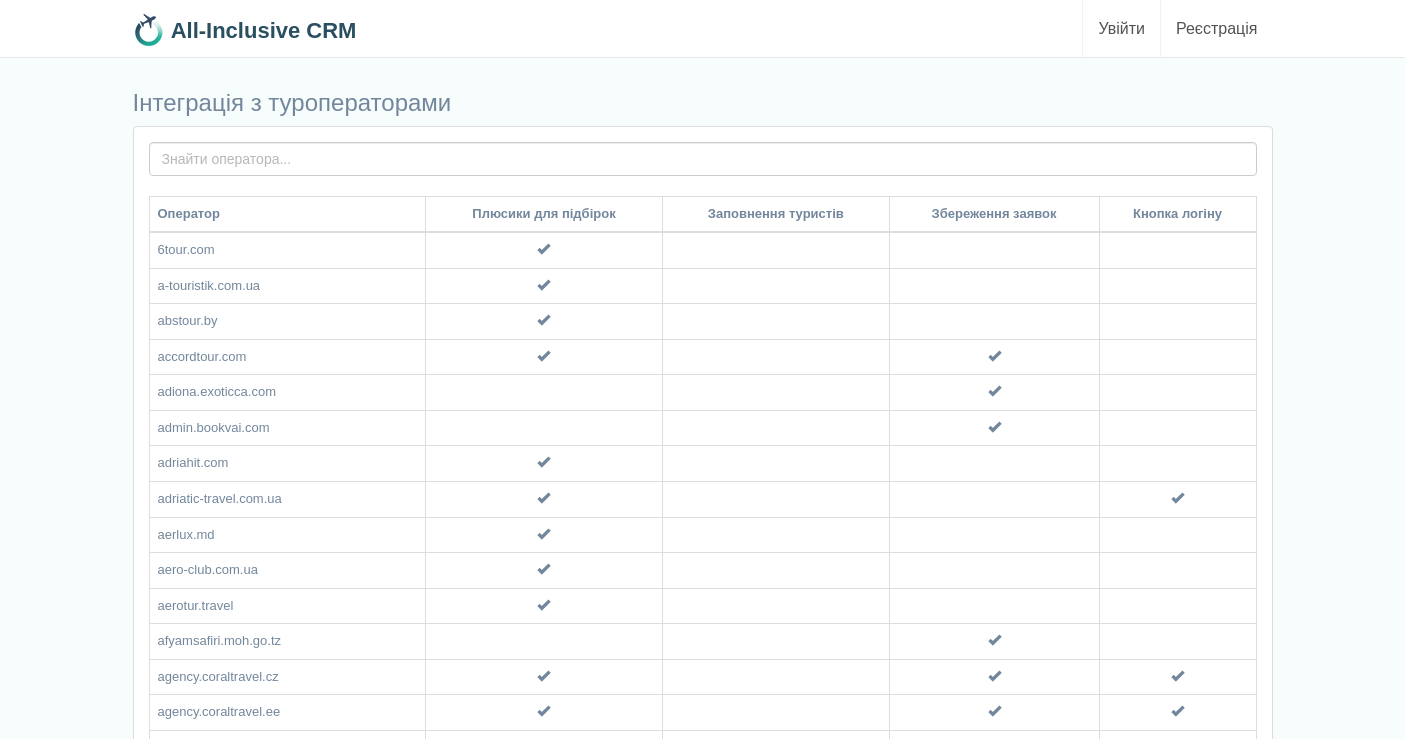 scroll, scrollTop: 0, scrollLeft: 0, axis: both 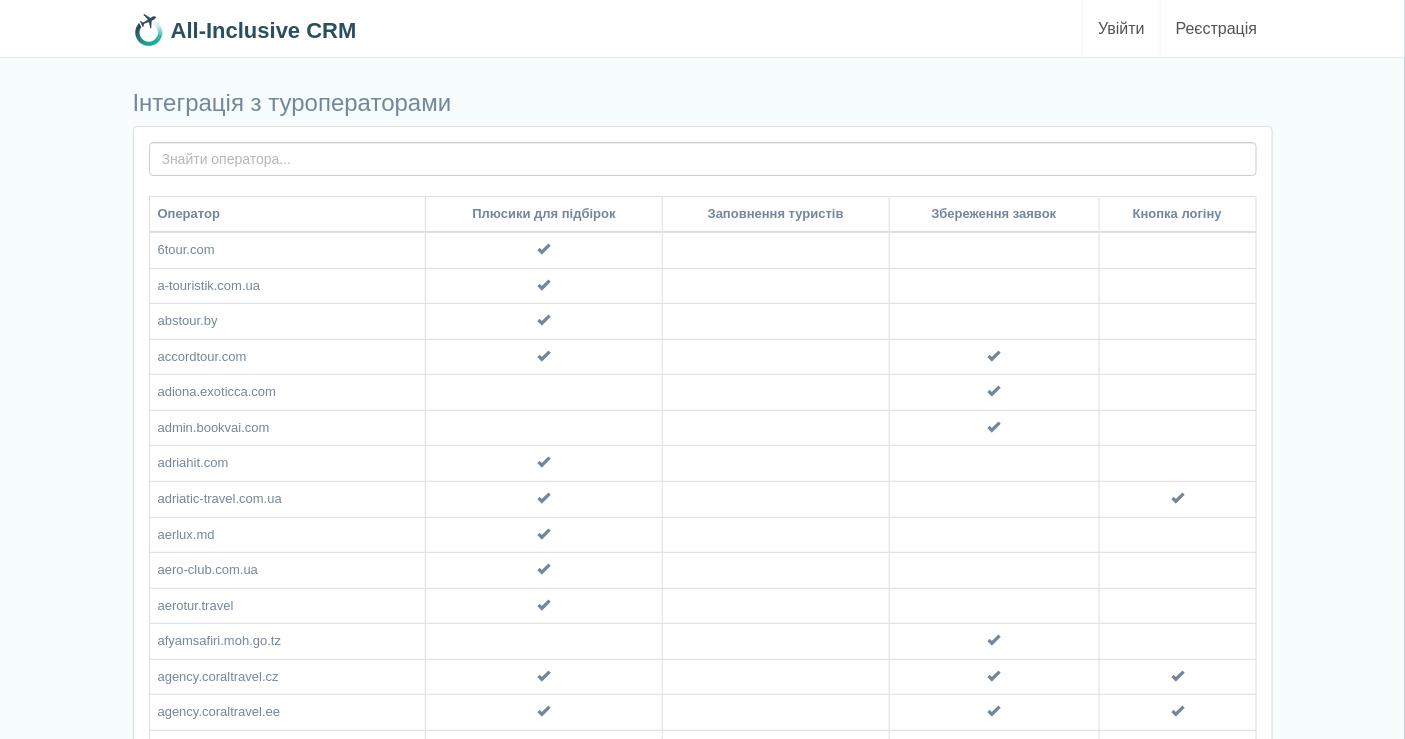 click on "Увійти" at bounding box center [1121, 28] 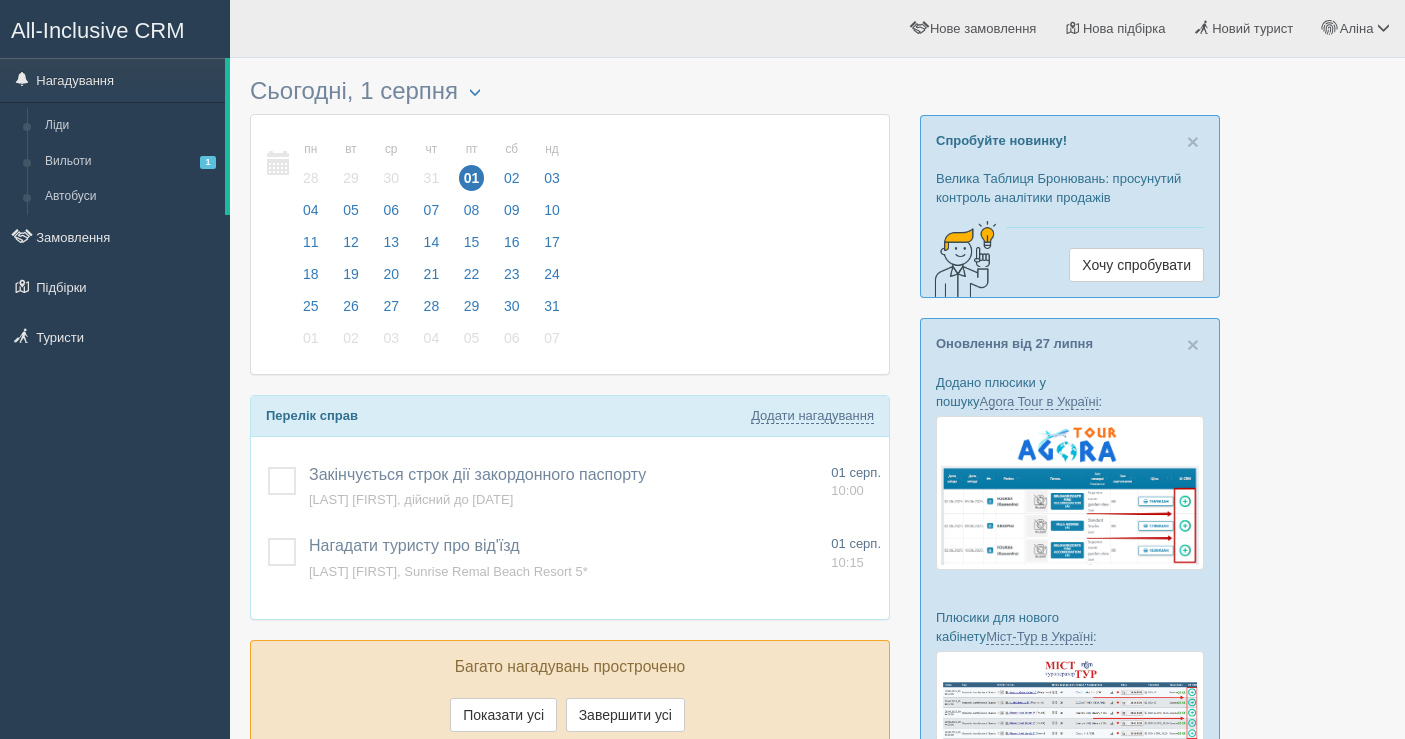 scroll, scrollTop: 0, scrollLeft: 0, axis: both 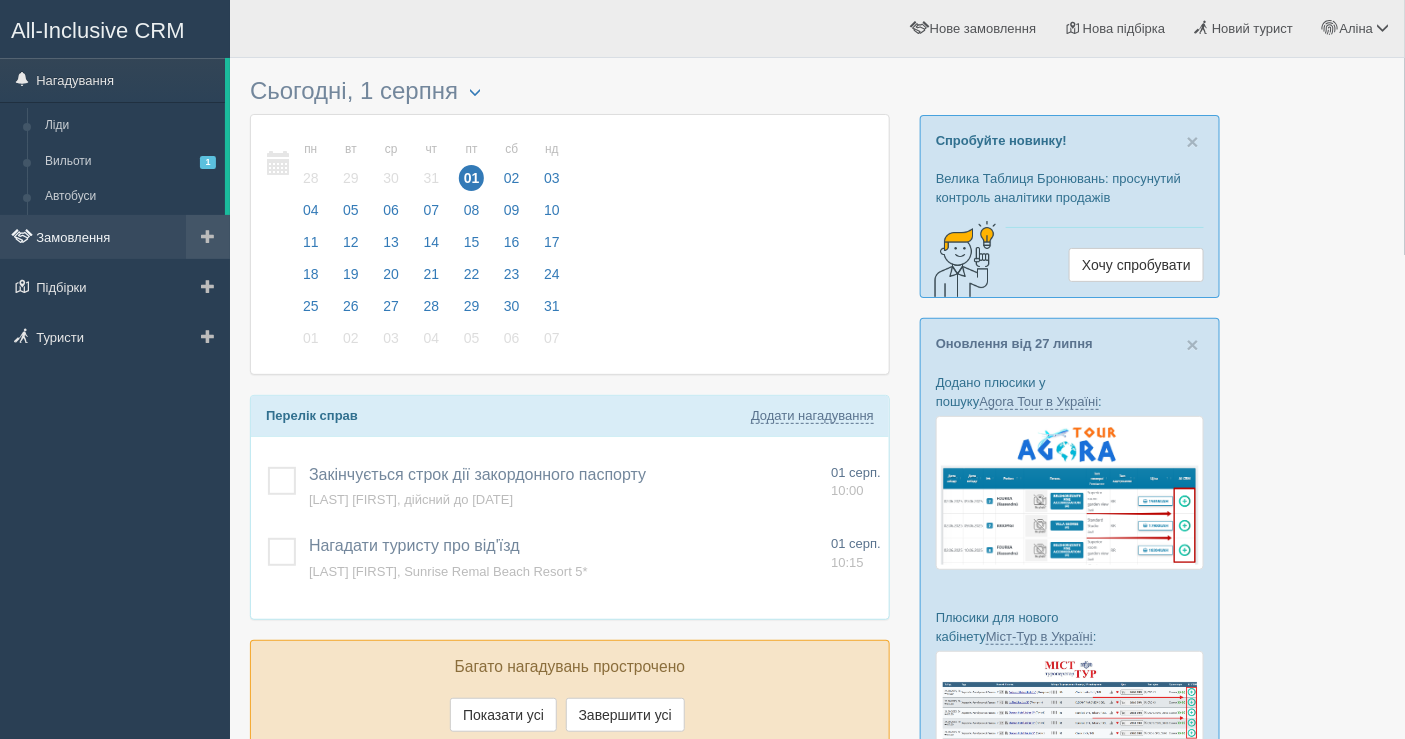 click on "Замовлення" at bounding box center (115, 237) 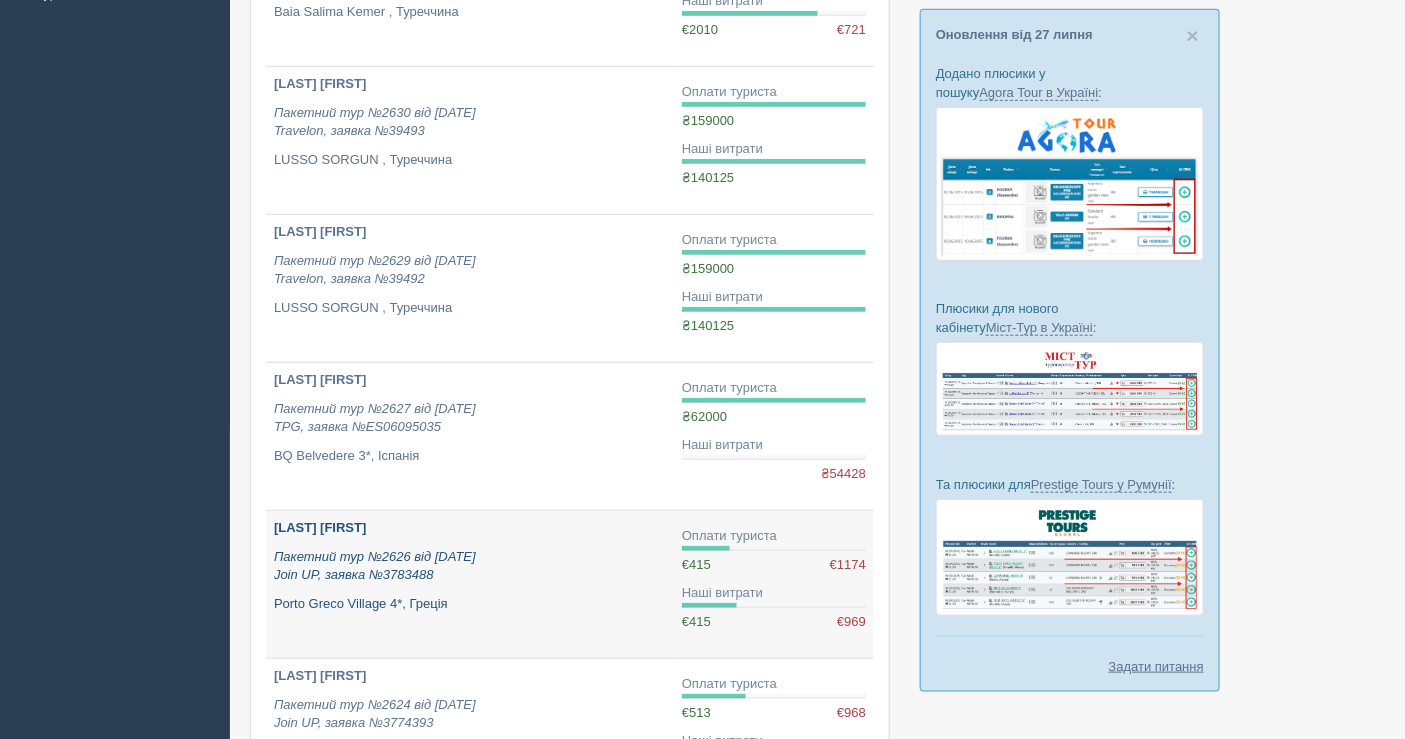 scroll, scrollTop: 333, scrollLeft: 0, axis: vertical 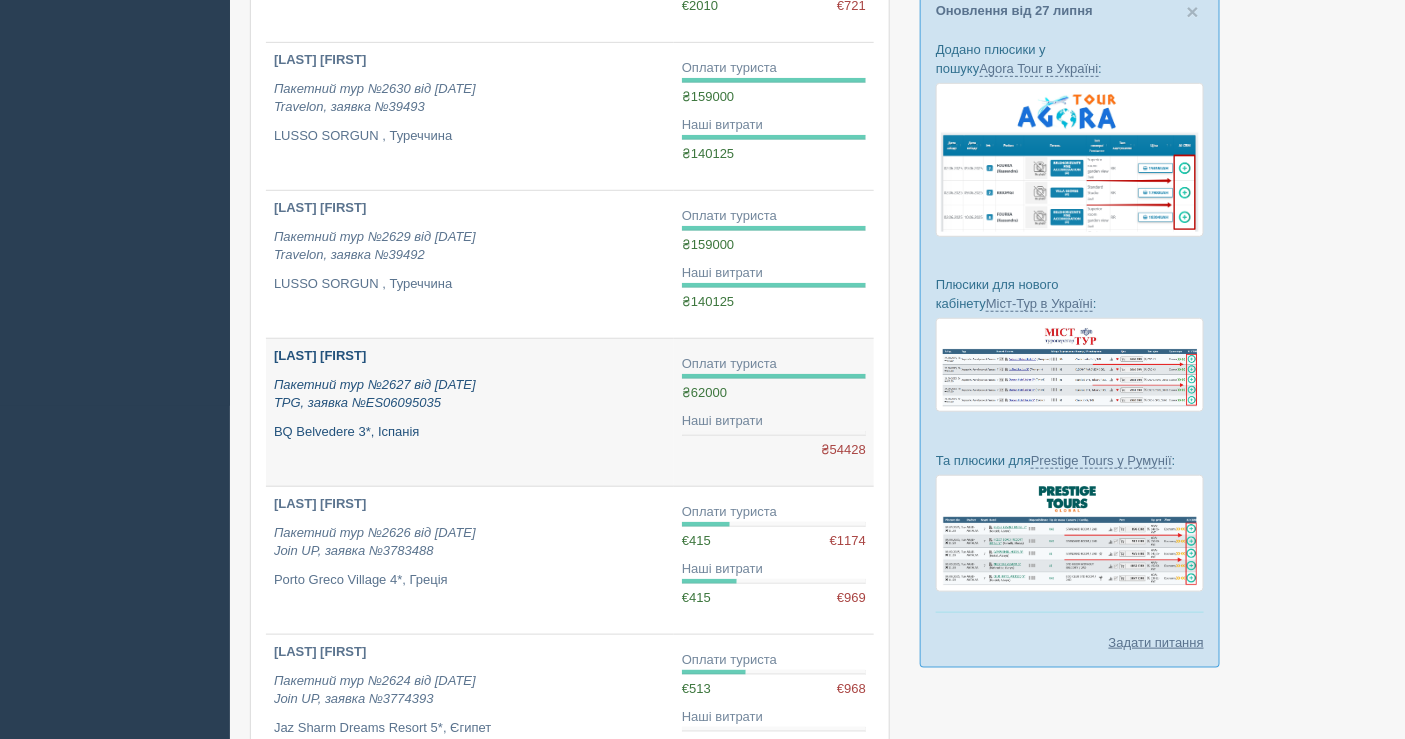 click on "BQ Belvedere 3*, Іспанія" at bounding box center (470, 432) 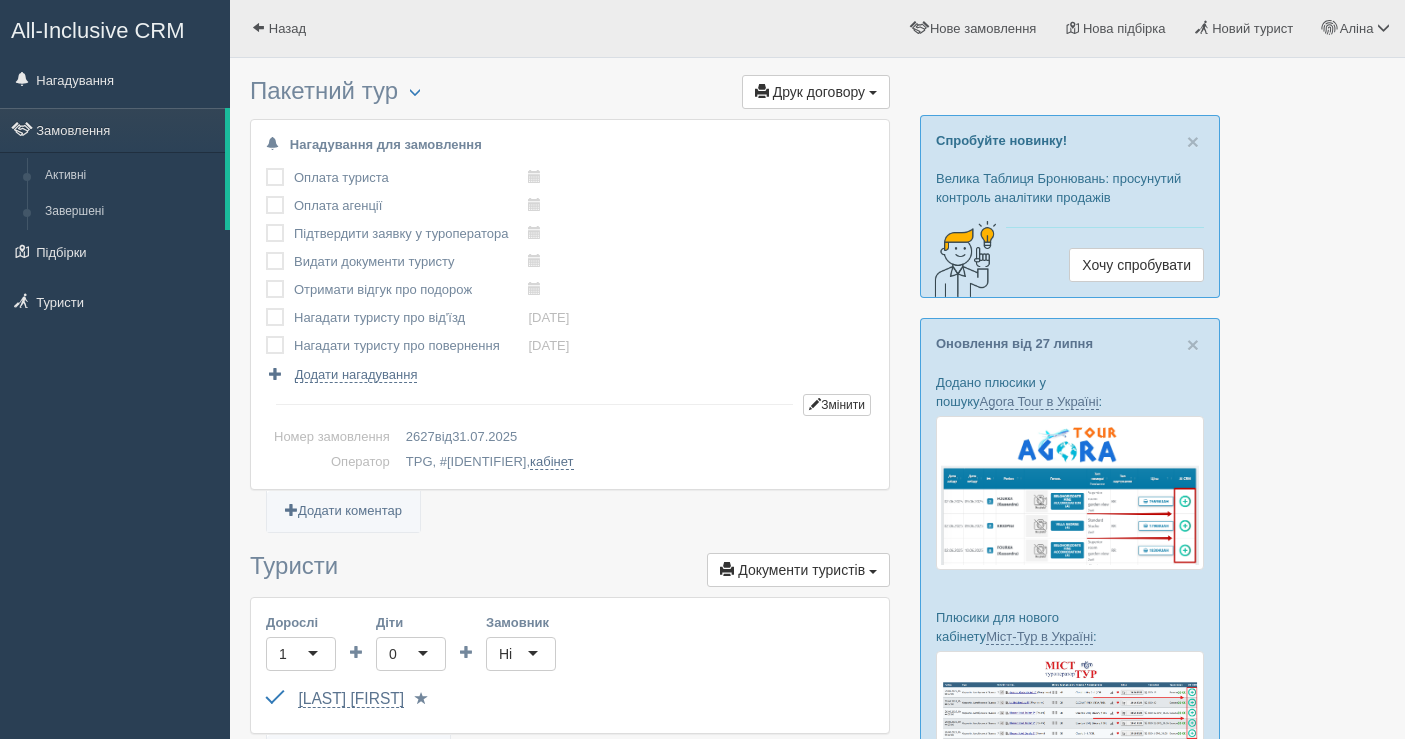 scroll, scrollTop: 0, scrollLeft: 0, axis: both 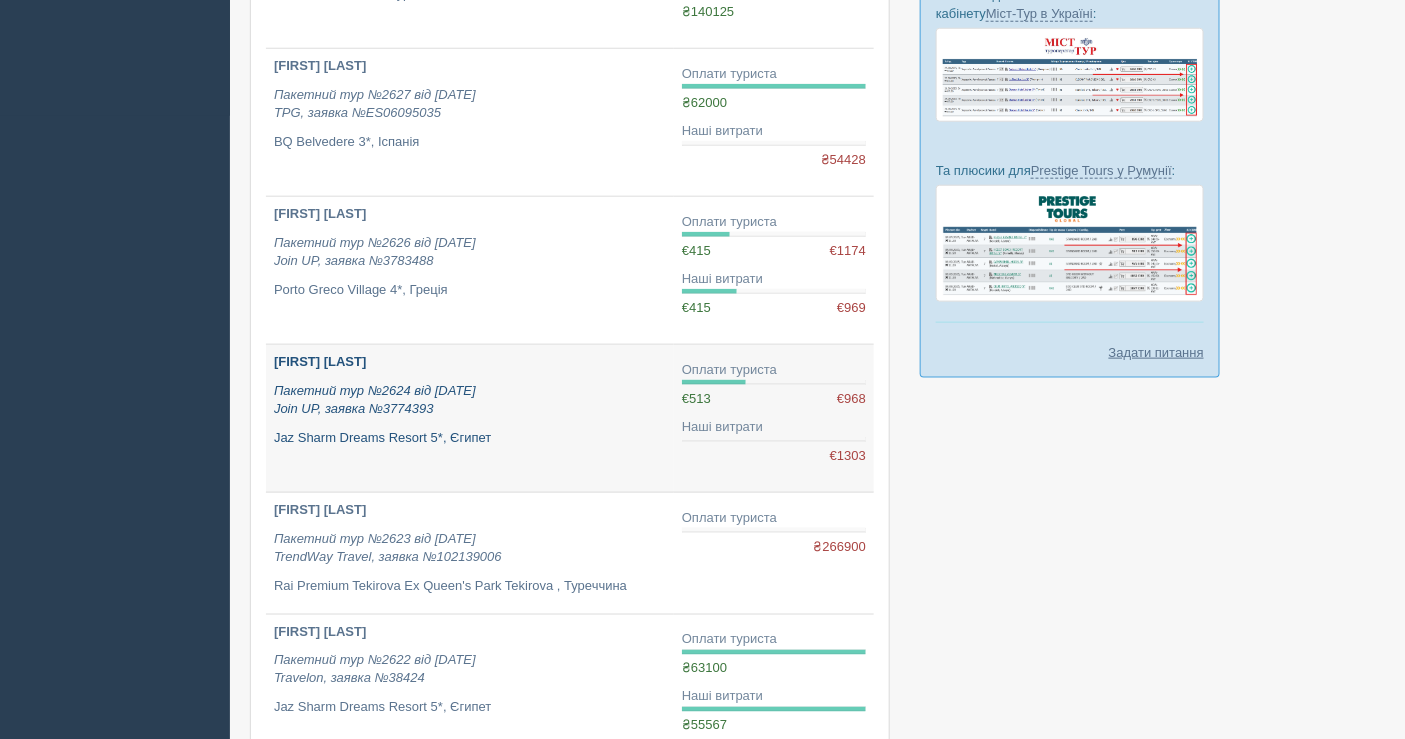 click on "Пакетний тур №2624 від 25.07.2025
Join UP, заявка №3774393" at bounding box center (470, 400) 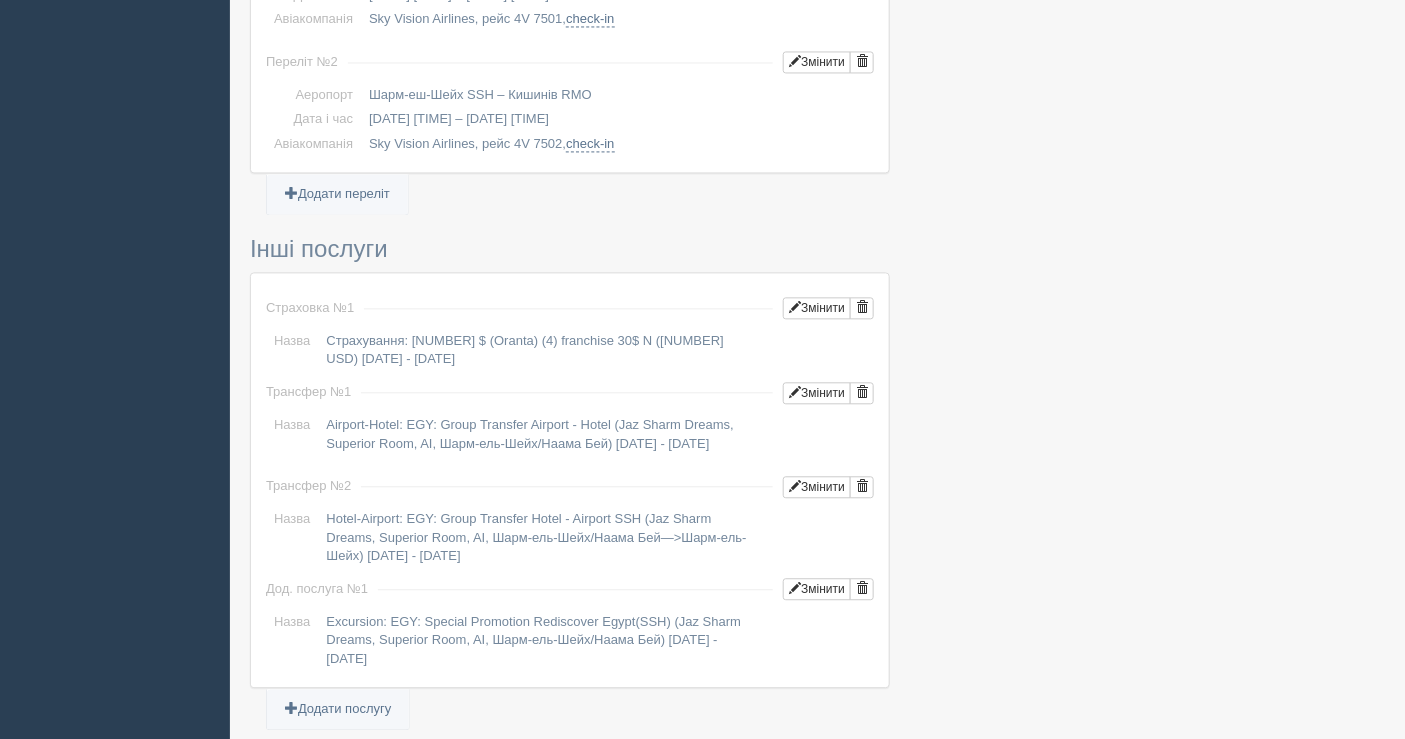 scroll, scrollTop: 1879, scrollLeft: 0, axis: vertical 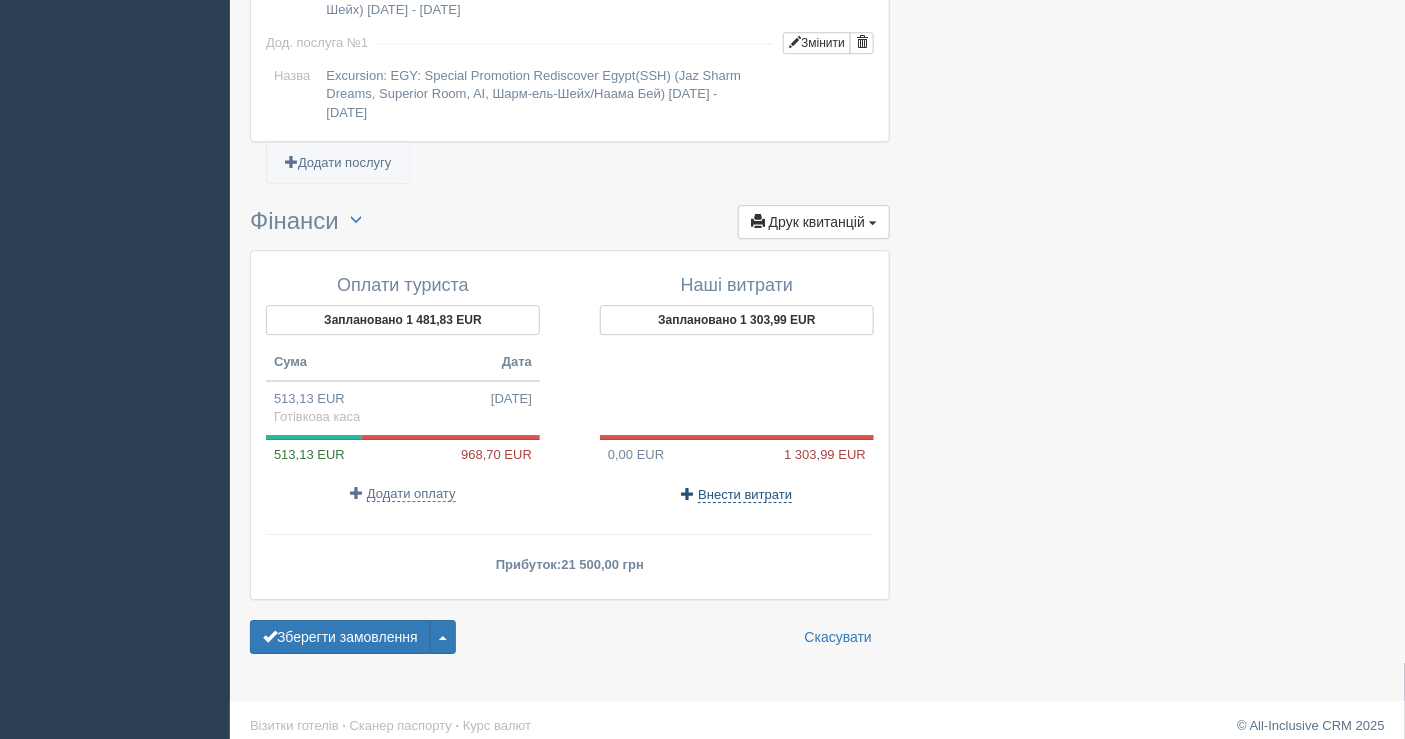 click on "Внести витрати" at bounding box center (745, 495) 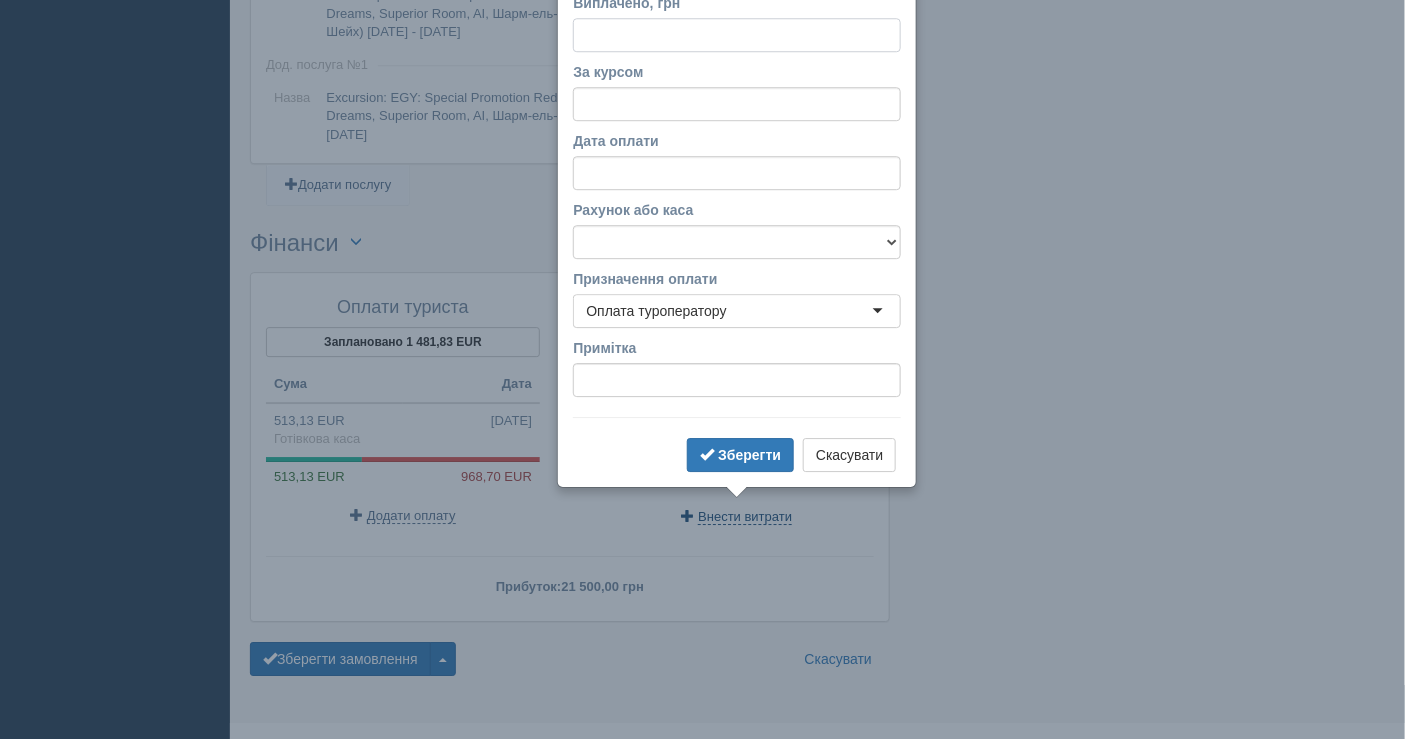 scroll, scrollTop: 1807, scrollLeft: 0, axis: vertical 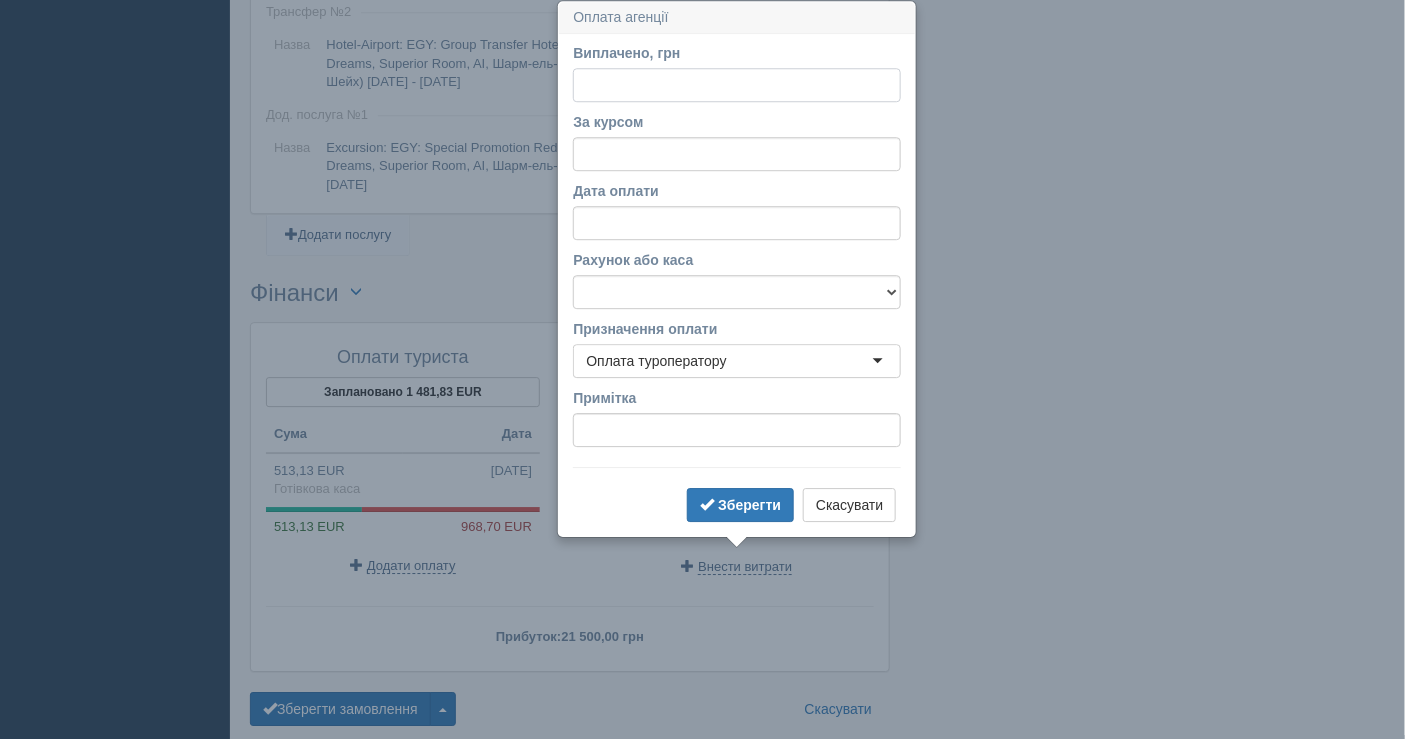 paste on "41182.94" 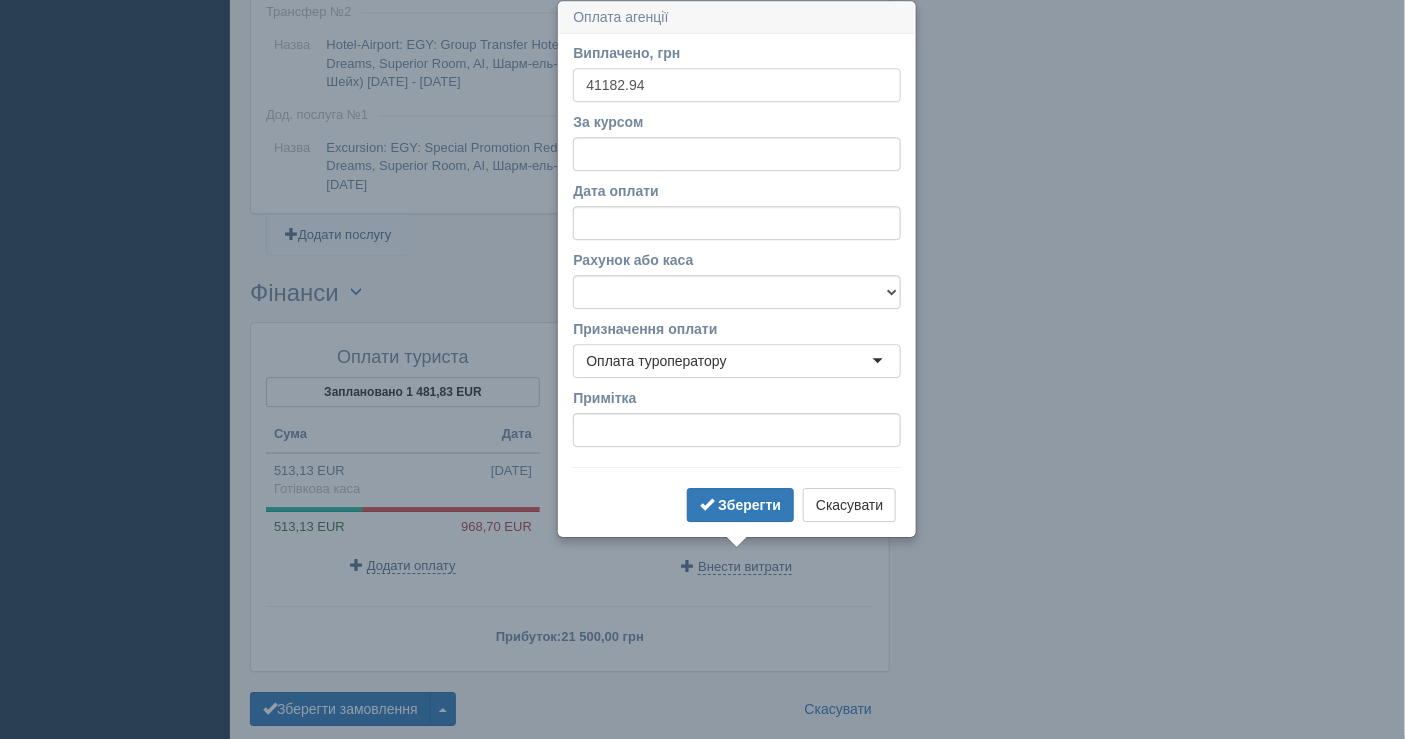 type on "41182.94" 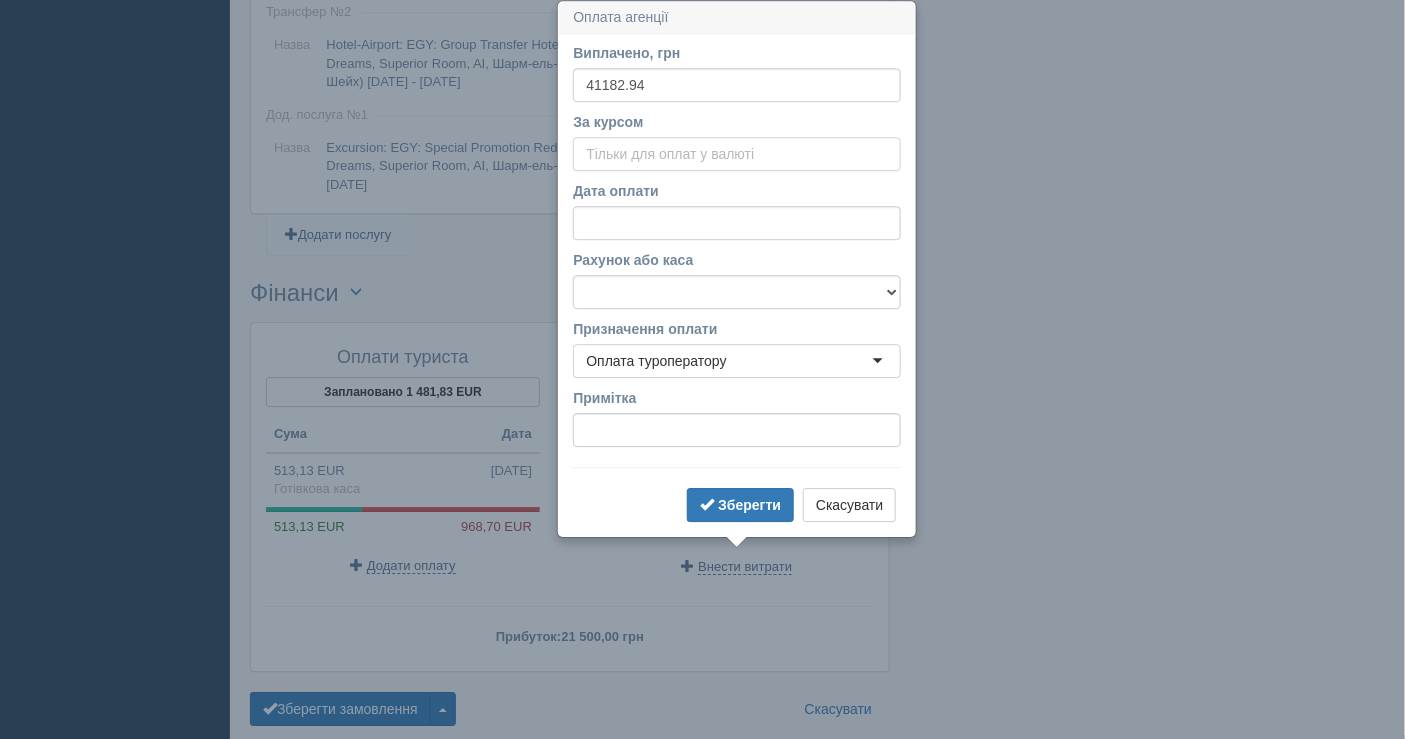 click on "За курсом" at bounding box center [737, 154] 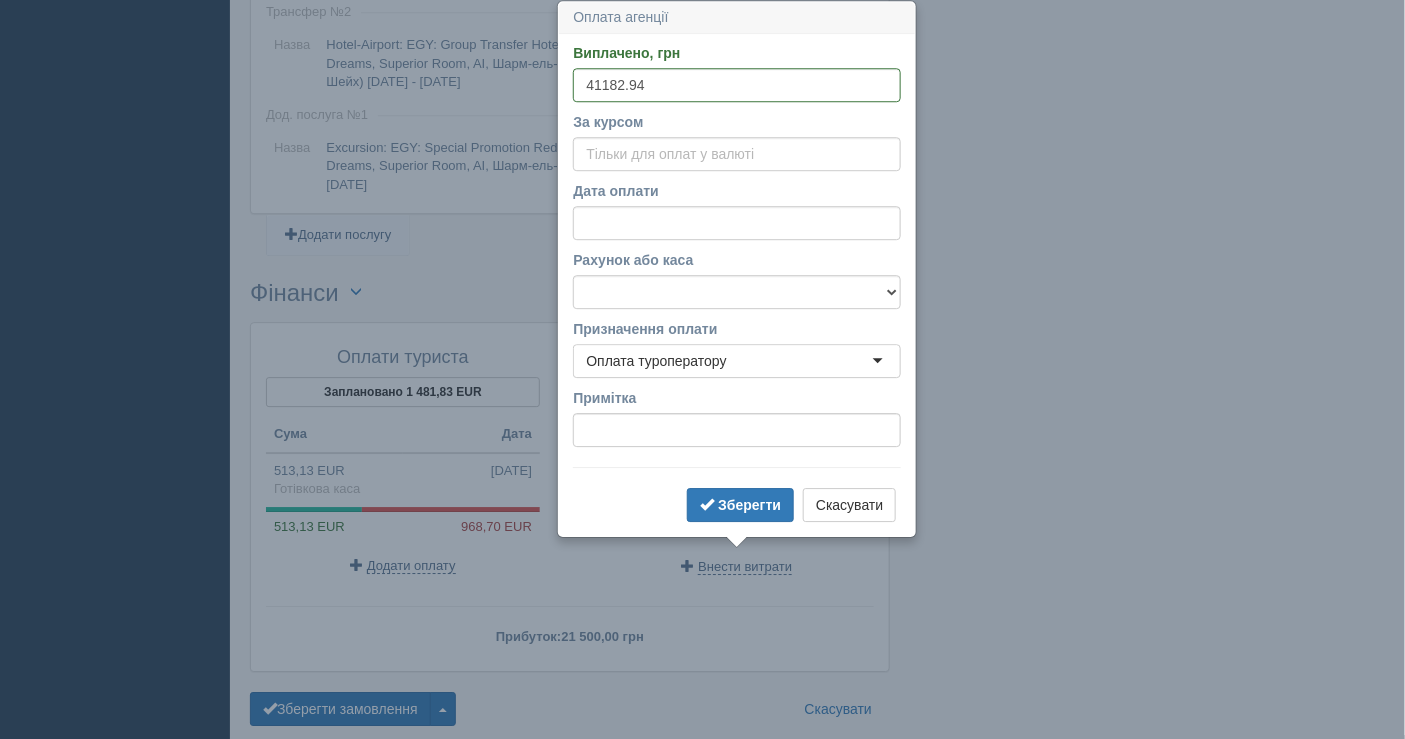 click at bounding box center (817, -502) 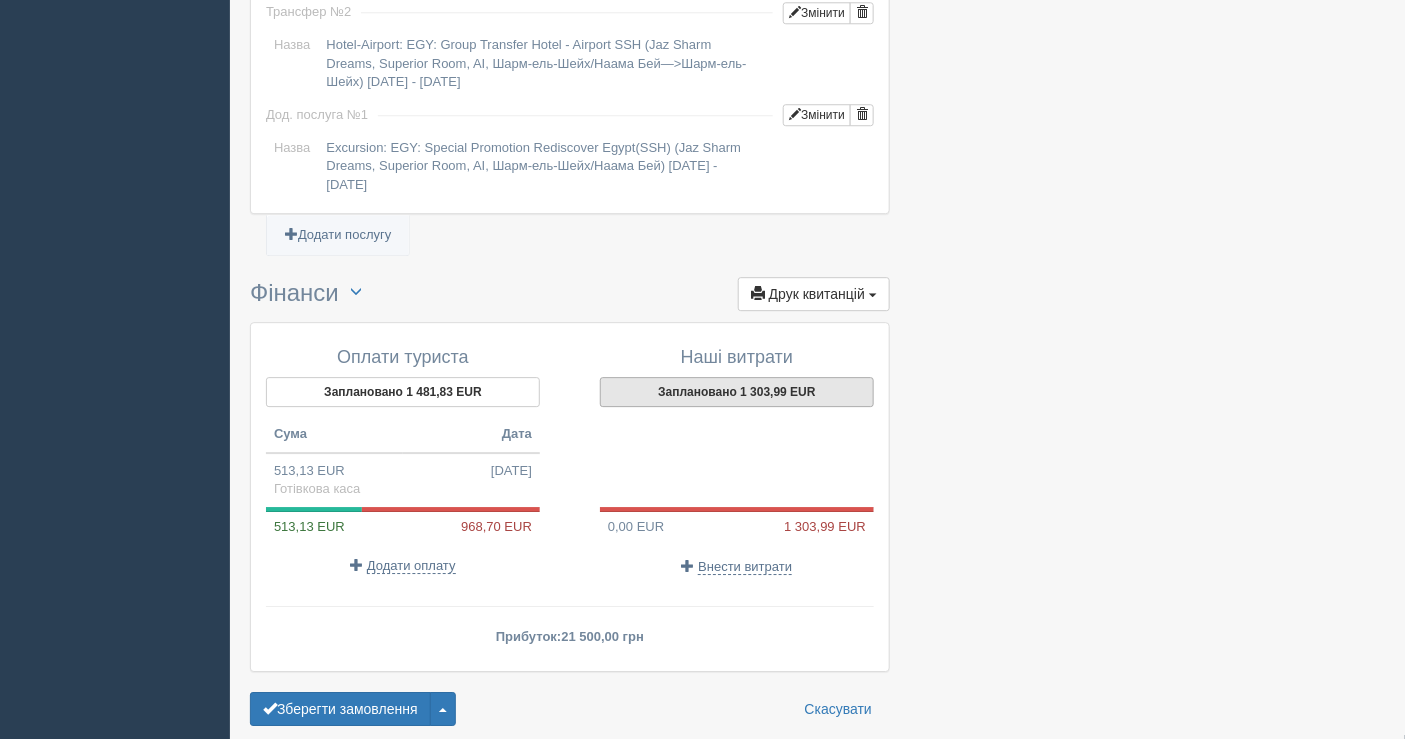 click on "Заплановано 1 303,99 EUR" at bounding box center (737, 392) 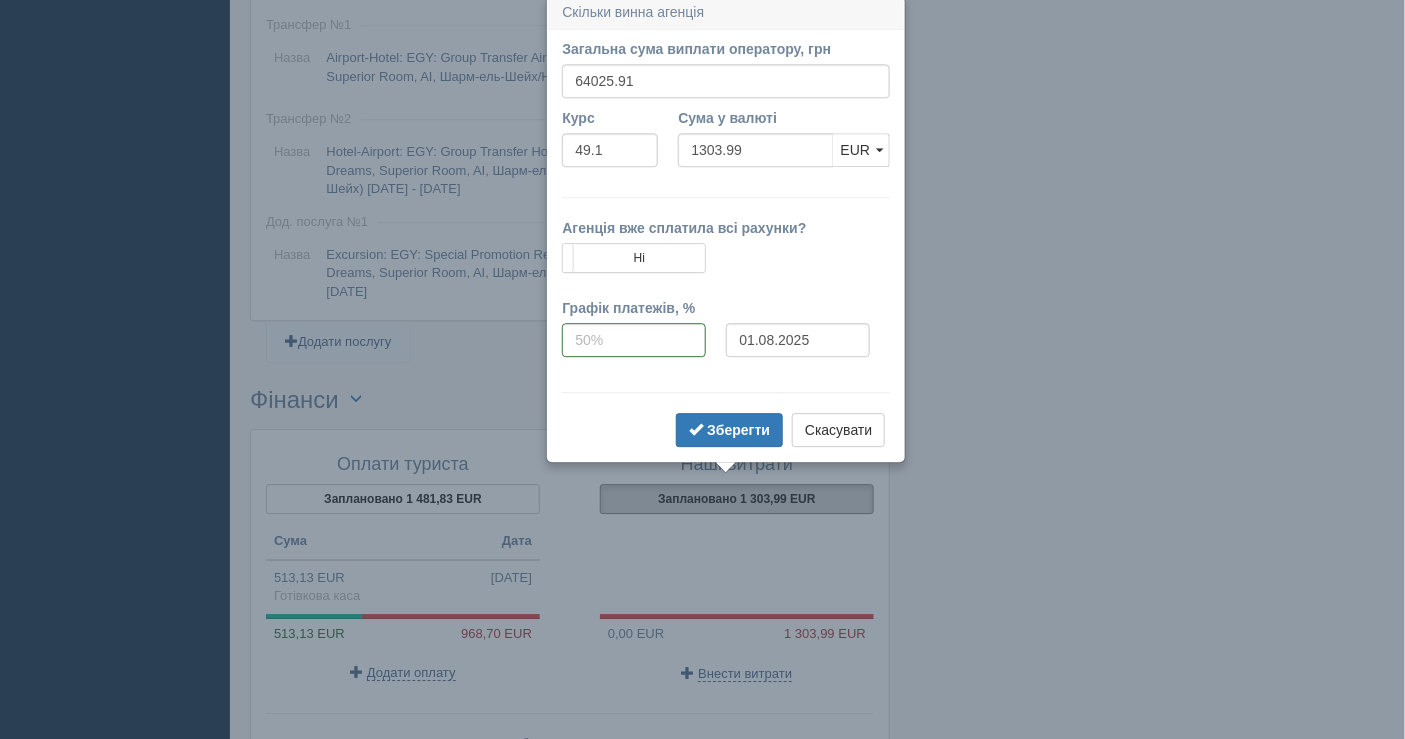scroll, scrollTop: 1695, scrollLeft: 0, axis: vertical 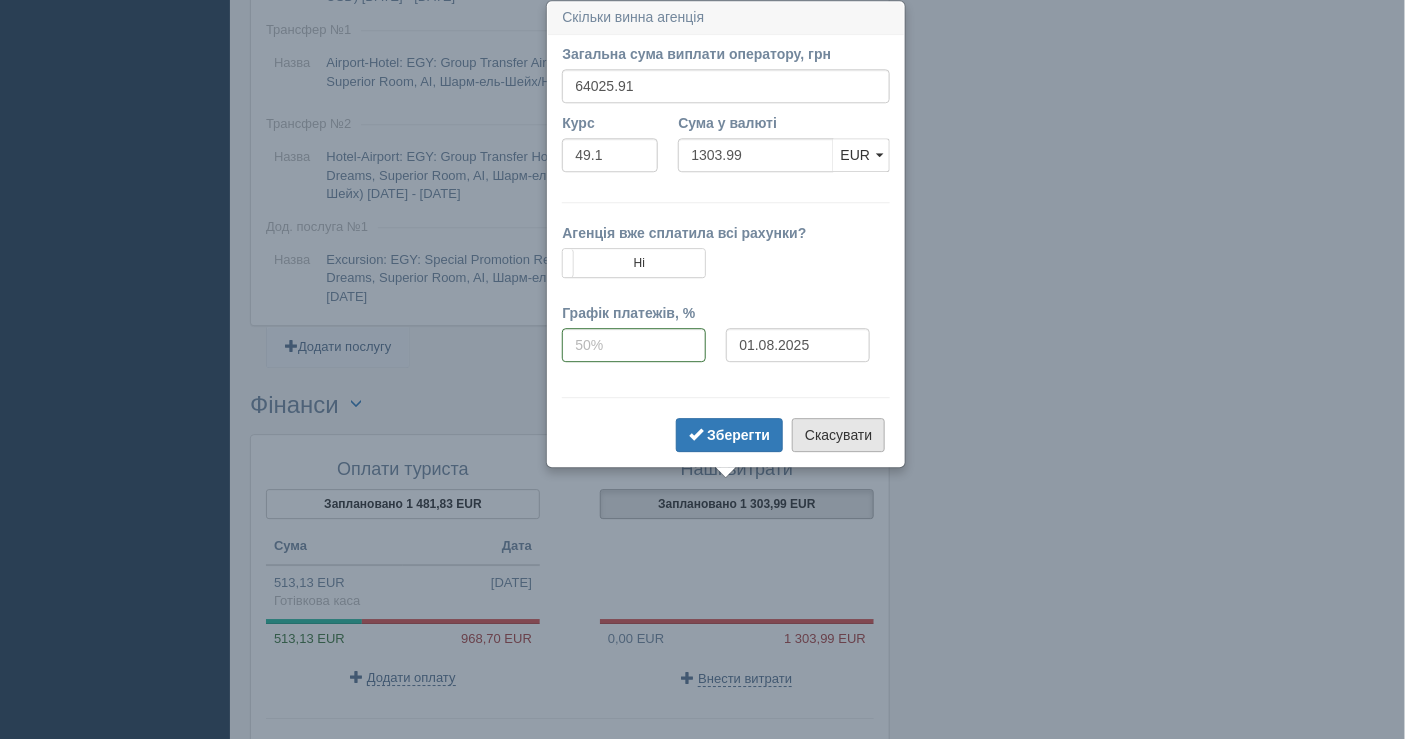 click on "Скасувати" at bounding box center (838, 435) 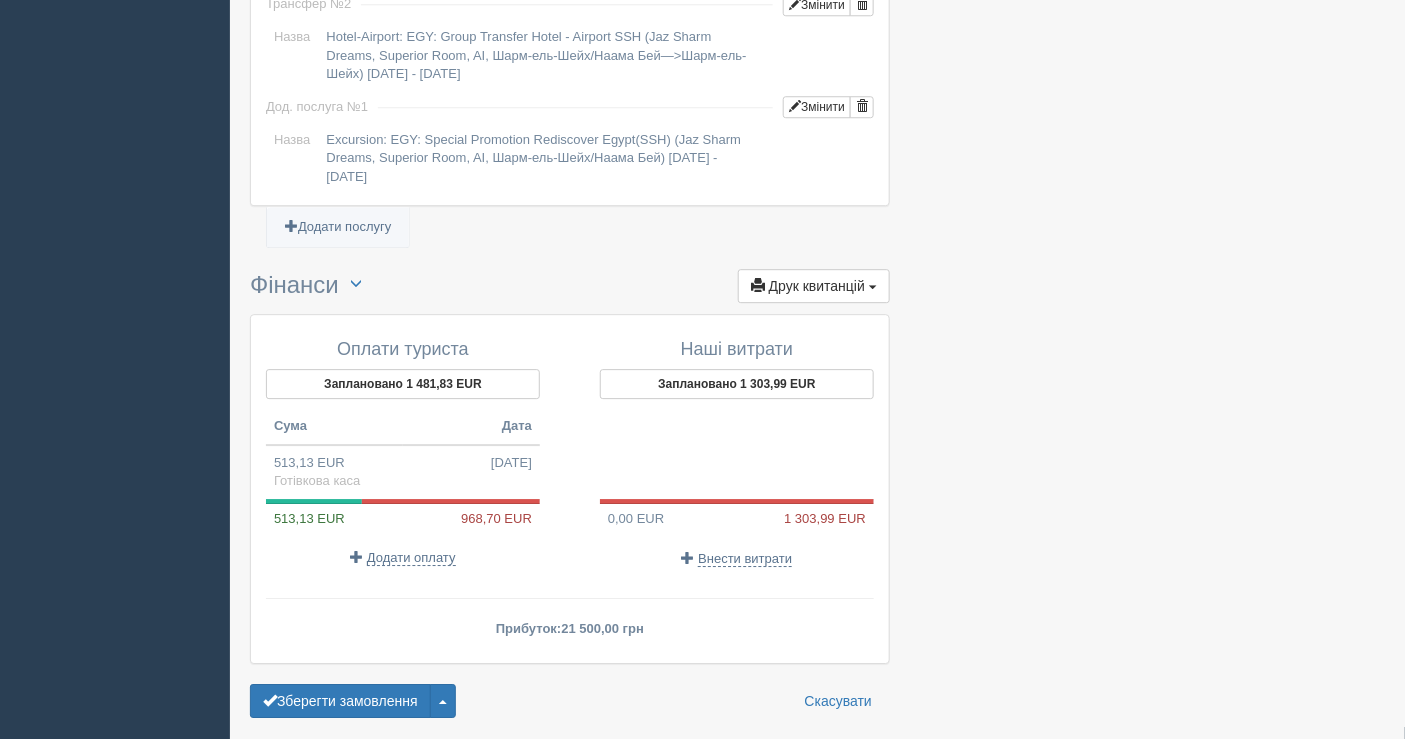 scroll, scrollTop: 1879, scrollLeft: 0, axis: vertical 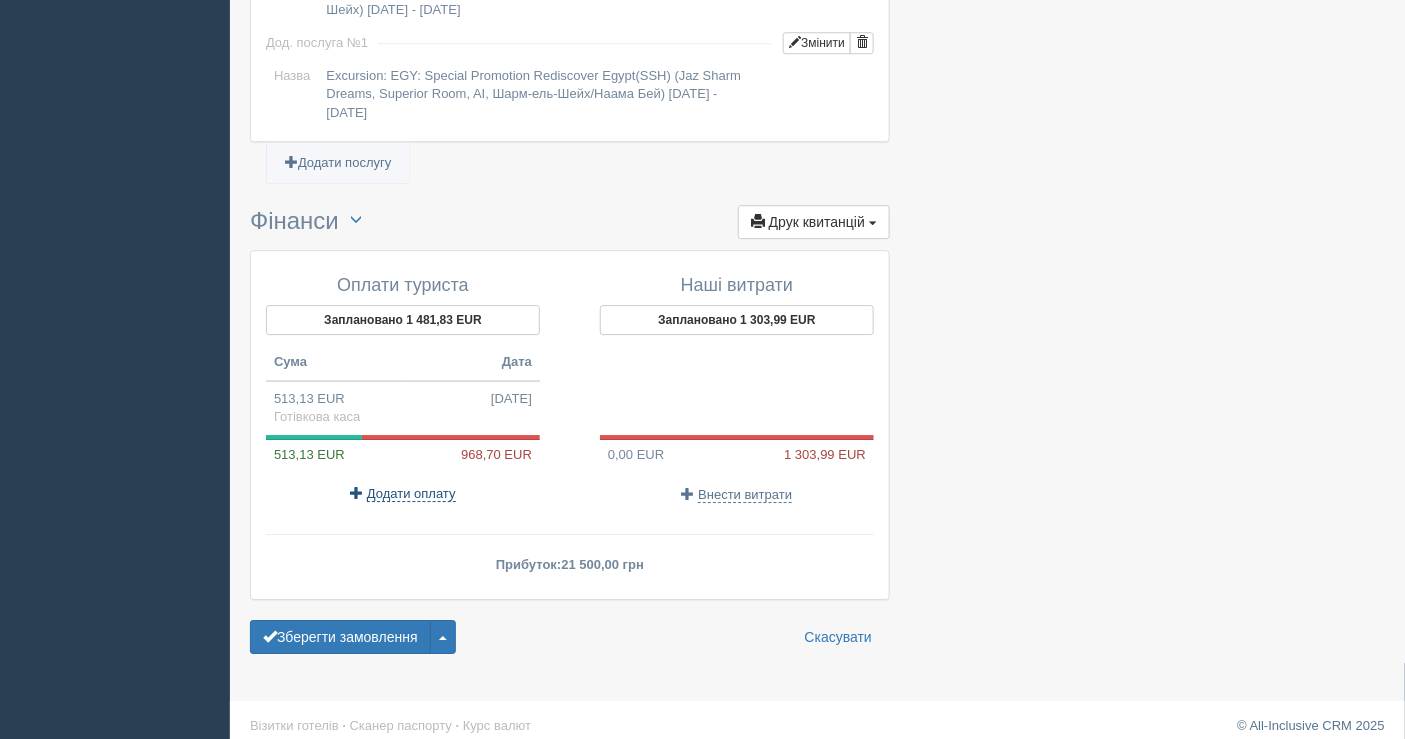 click on "Додати оплату" at bounding box center (411, 494) 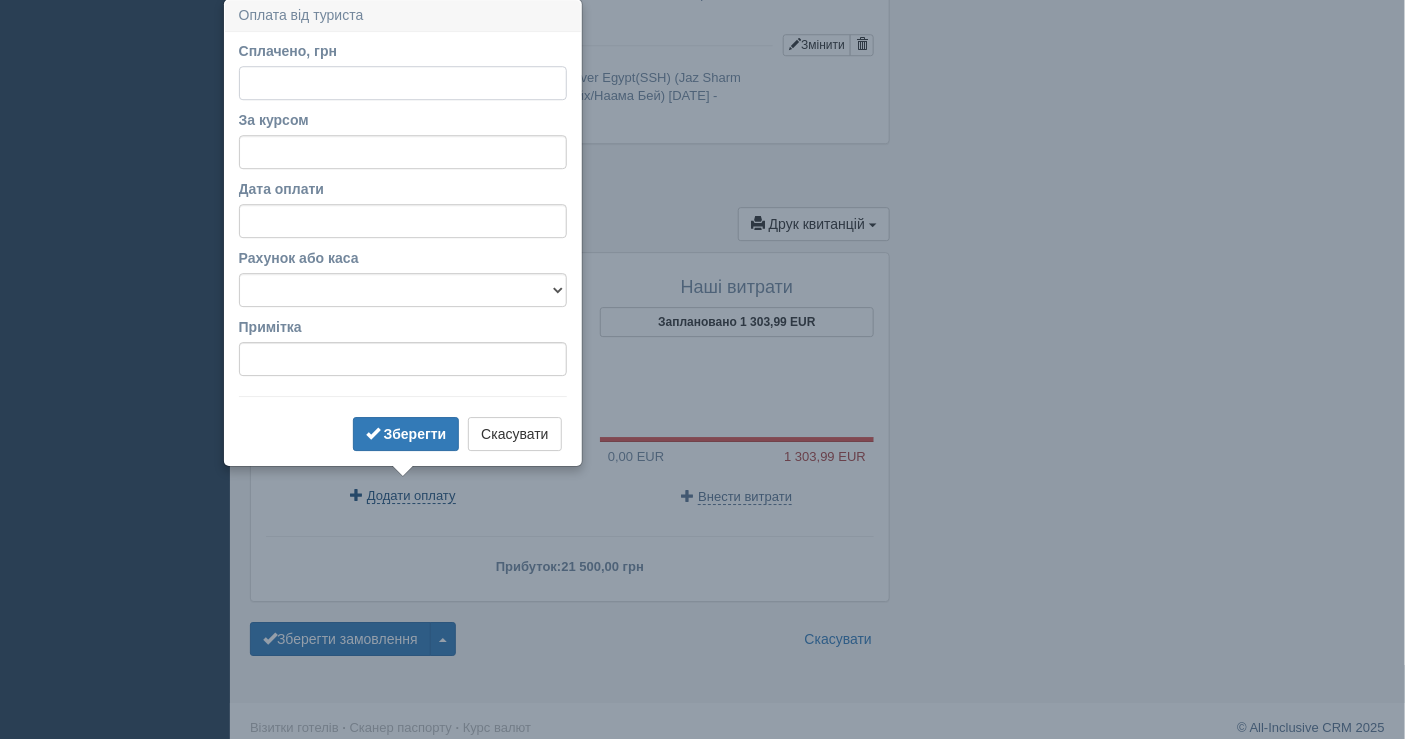 scroll, scrollTop: 1875, scrollLeft: 0, axis: vertical 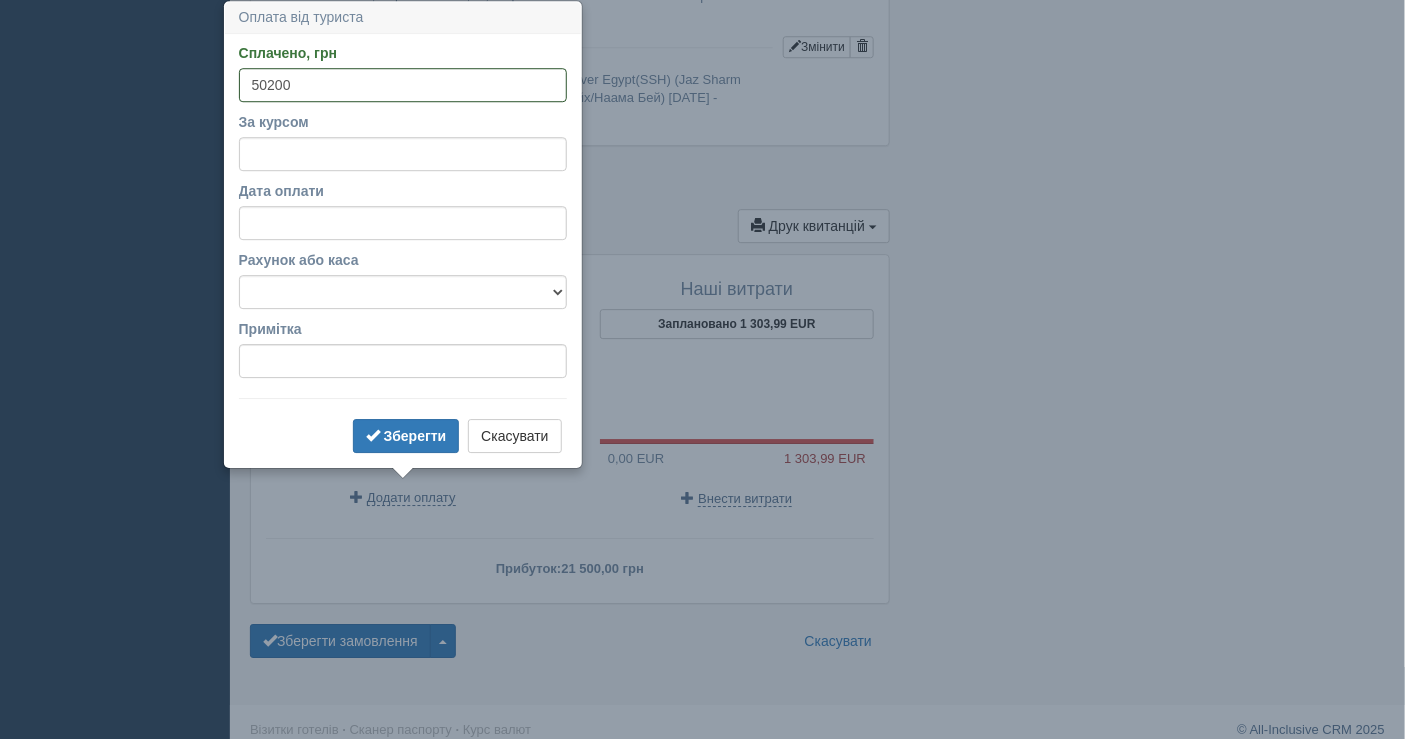 type on "50200" 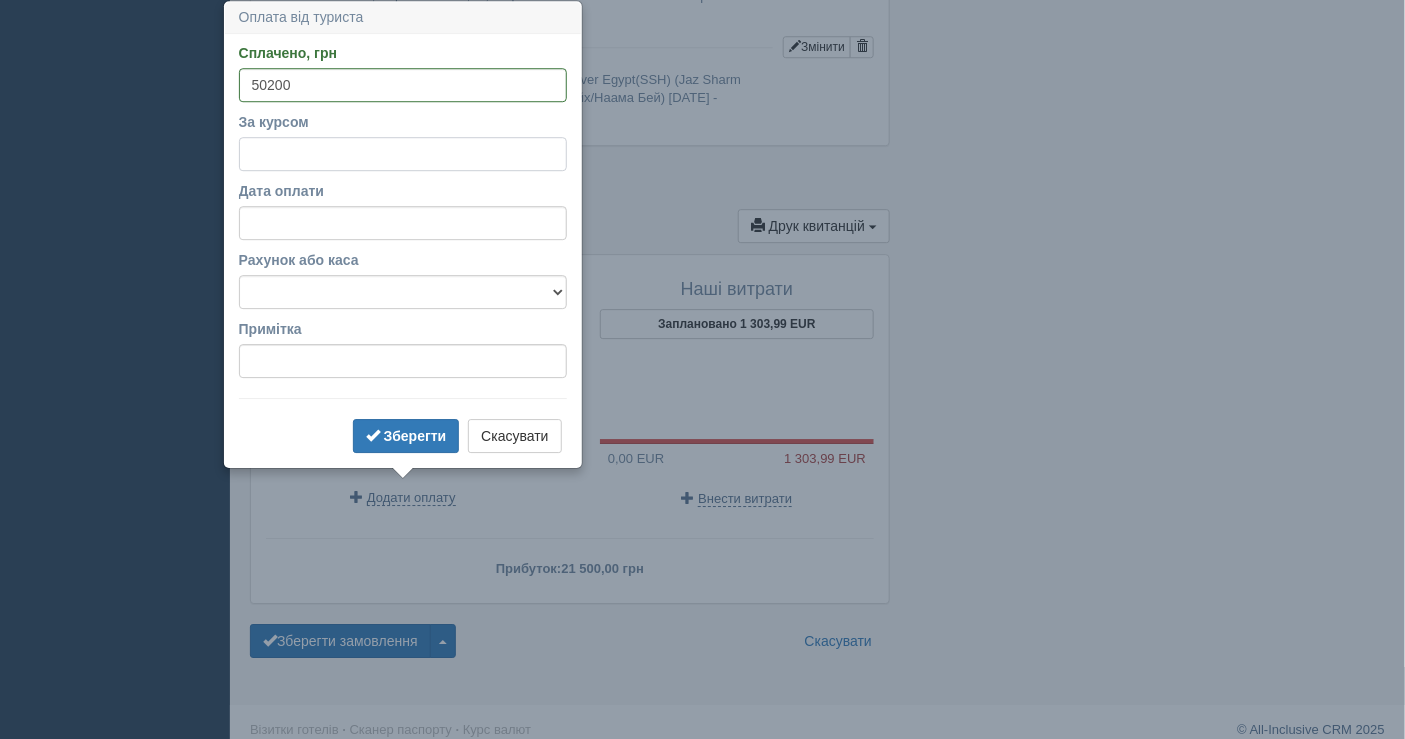 click on "За курсом" at bounding box center (403, 154) 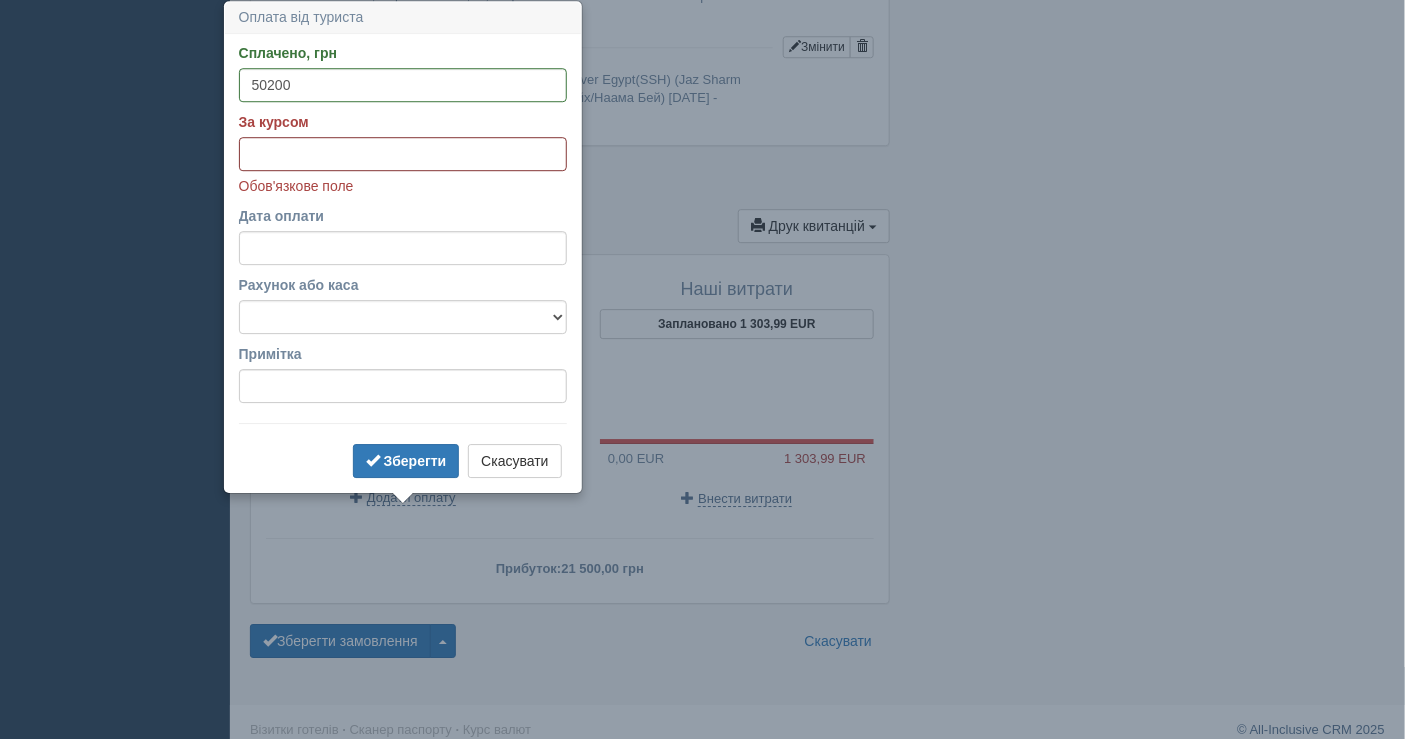 paste on "47.7491" 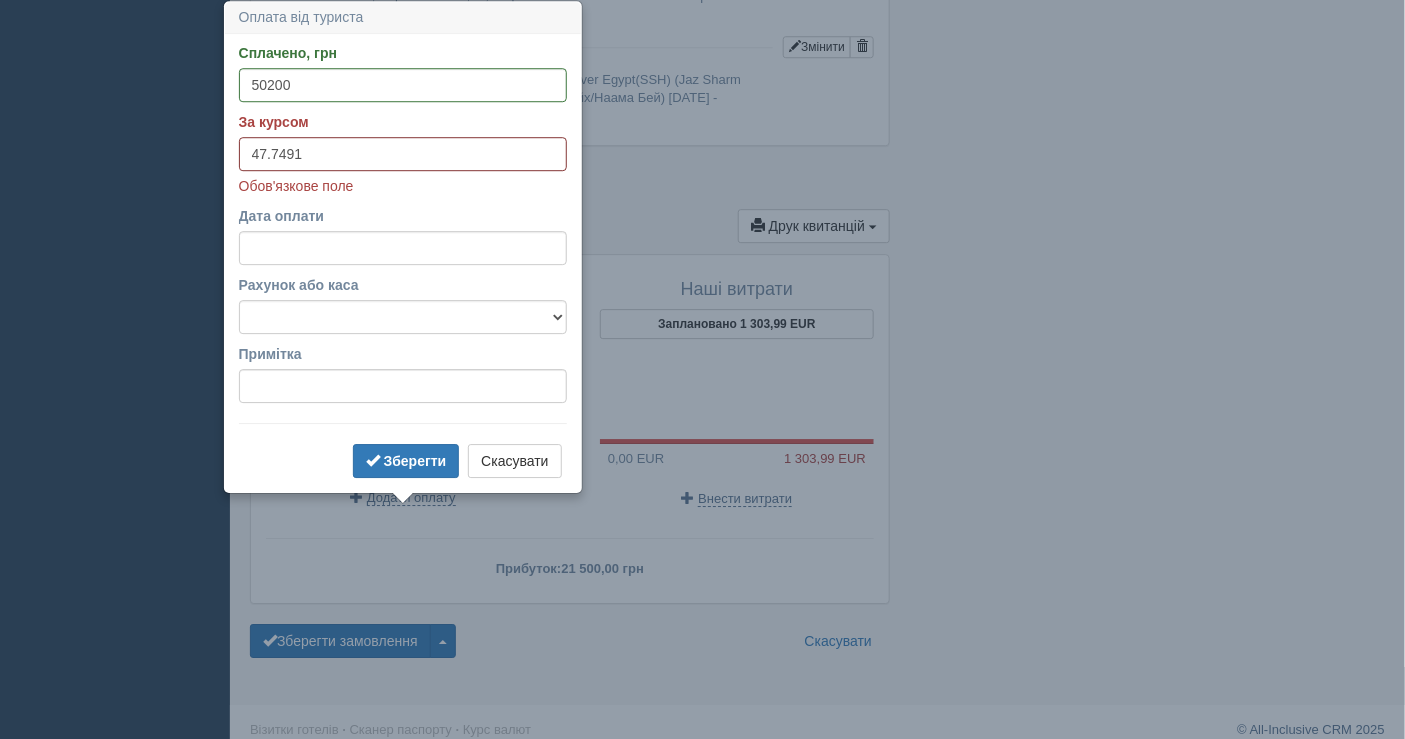 type on "47.7491" 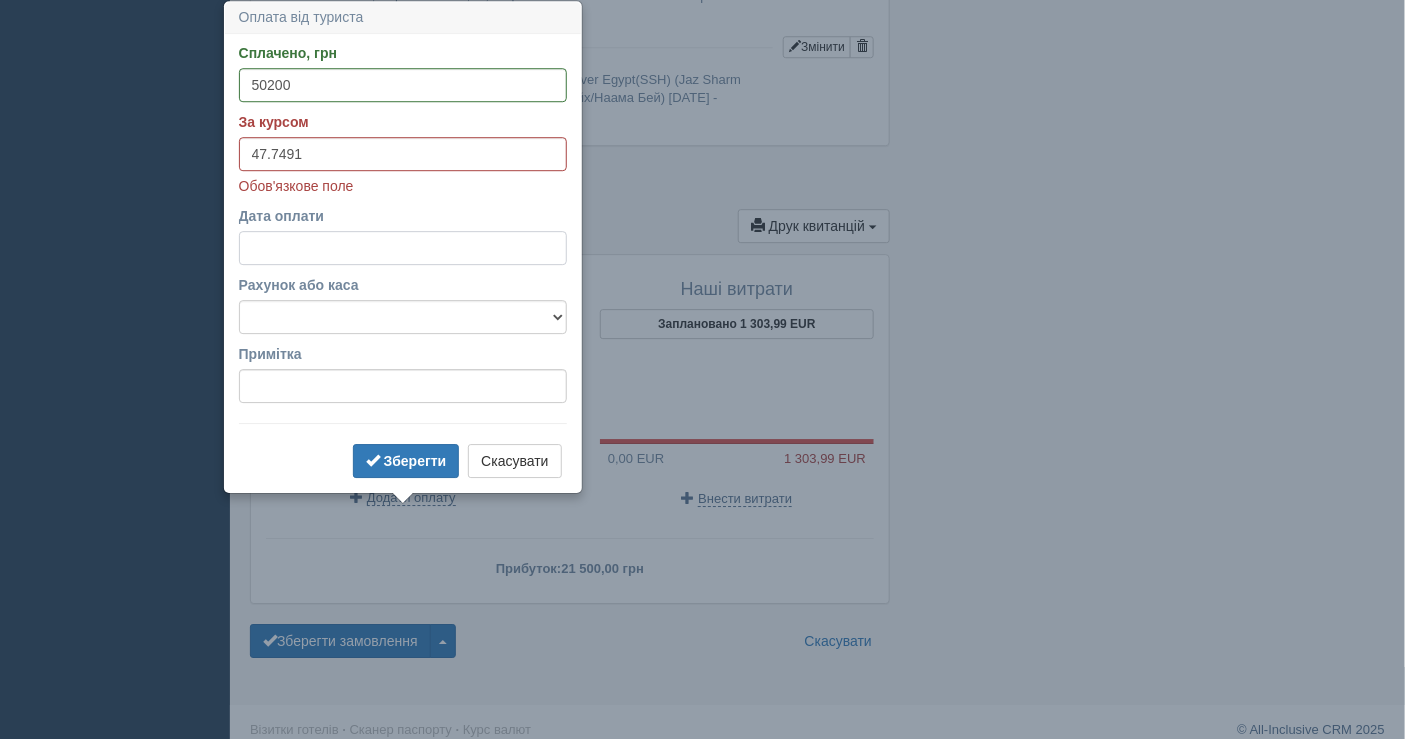 click on "Дата оплати" at bounding box center (403, 248) 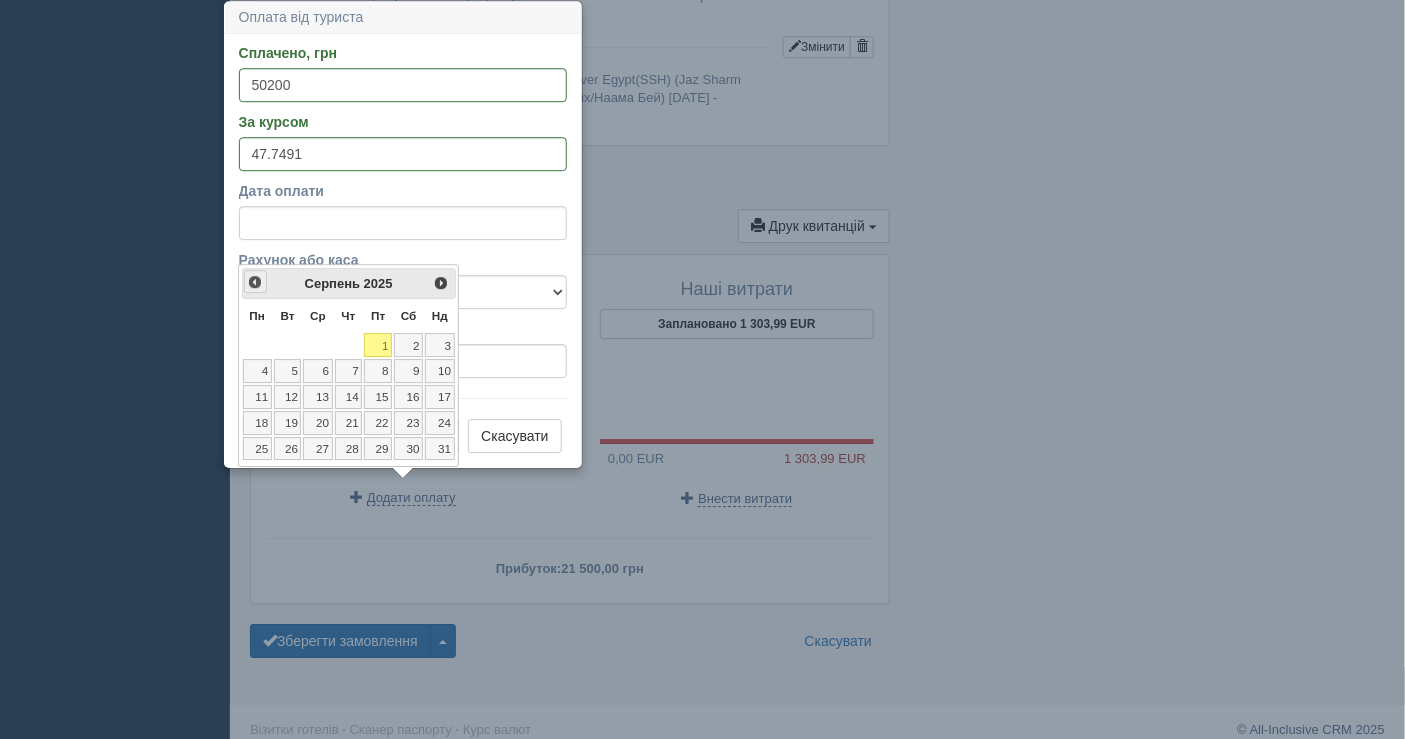 click on "<Попер" at bounding box center (255, 282) 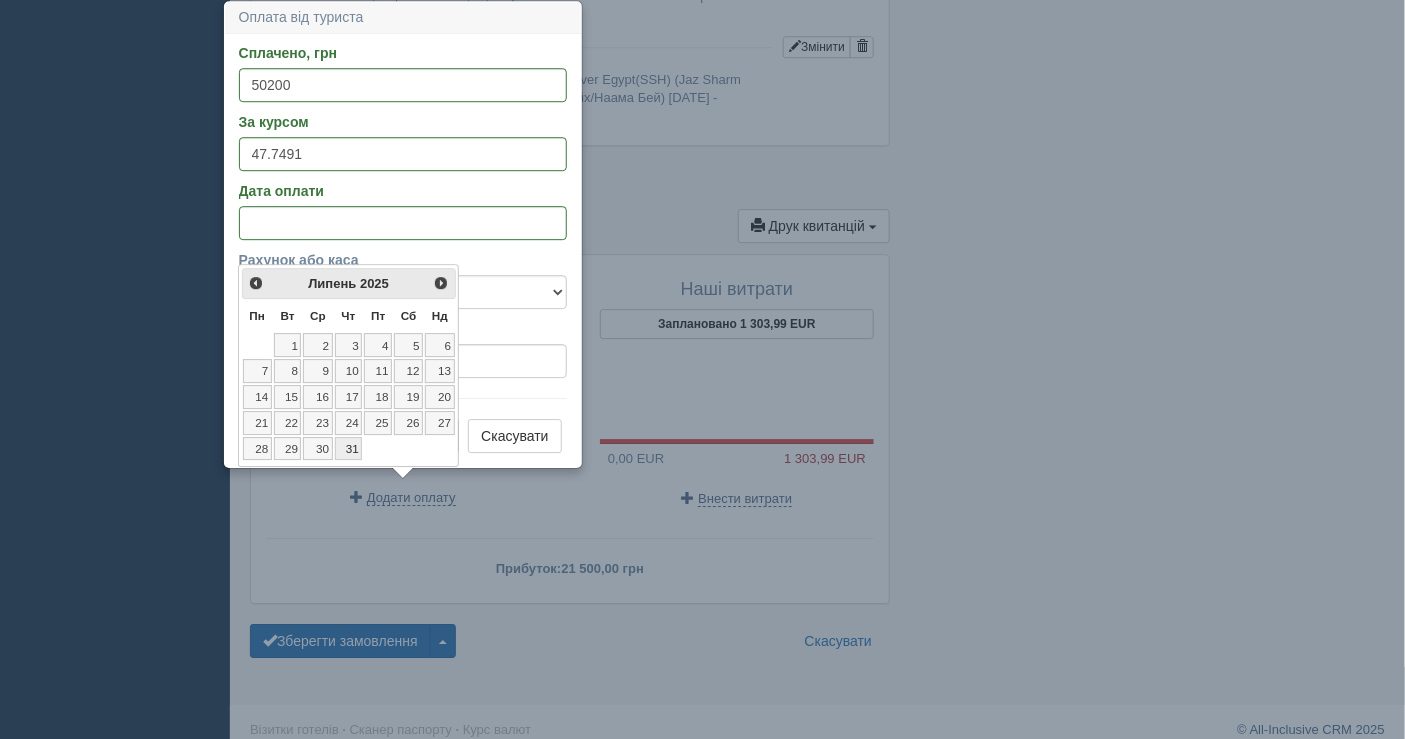 click on "31" at bounding box center (349, 449) 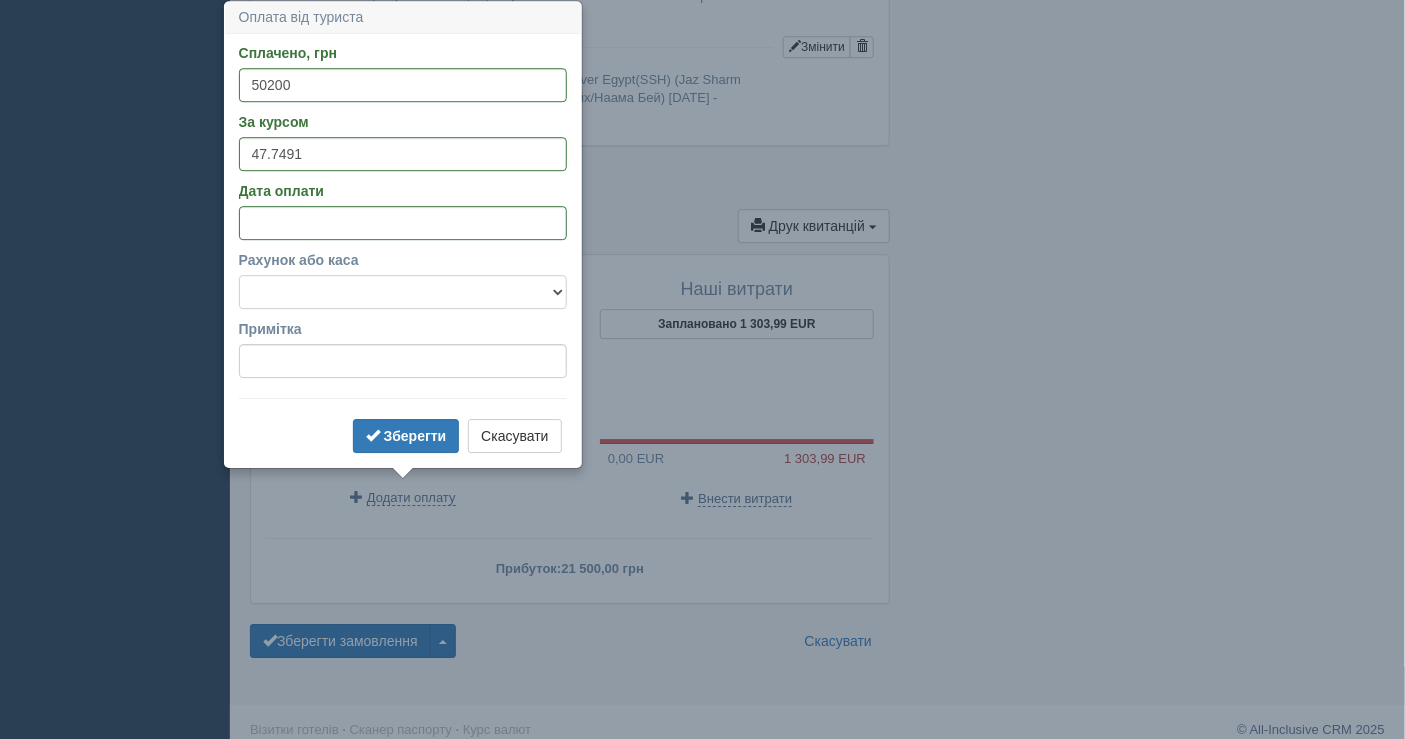 click on "Банківський рахунок
Готівкова каса" at bounding box center [403, 292] 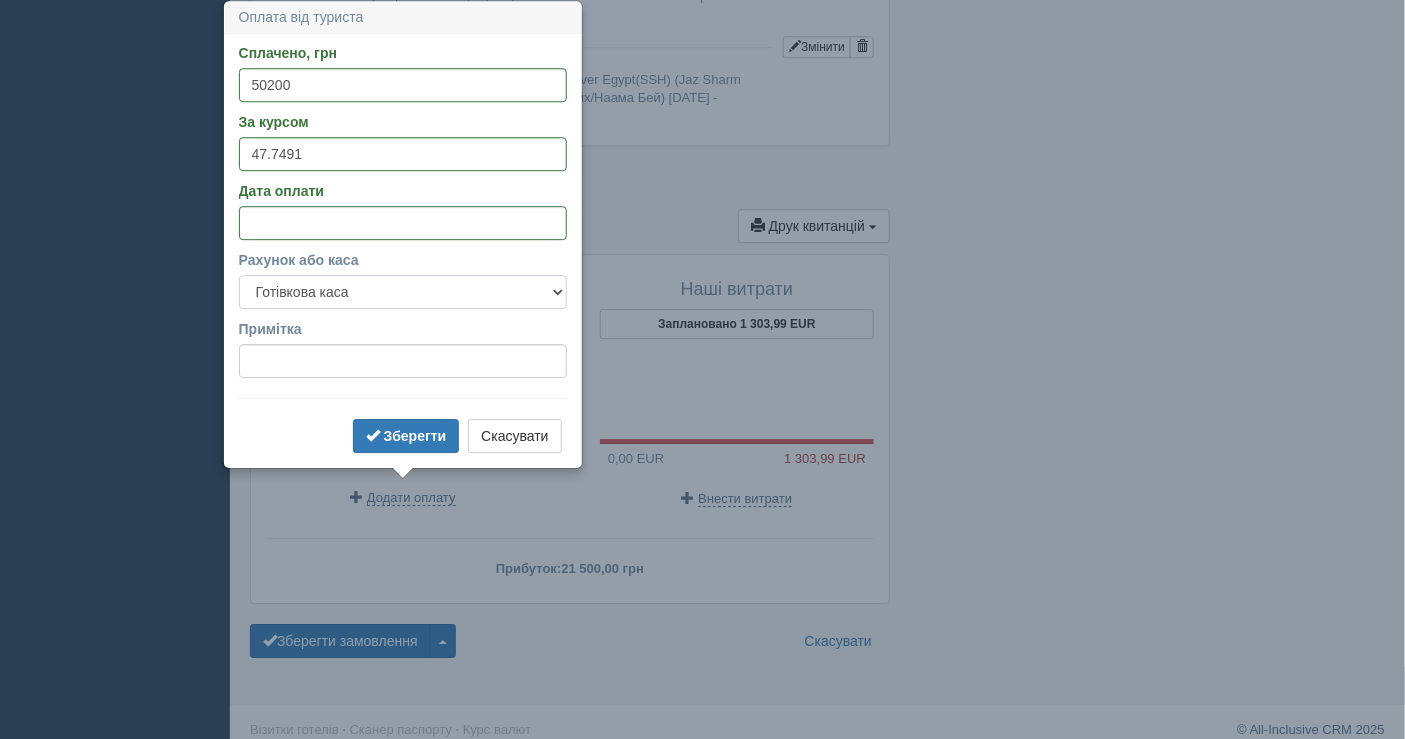 click on "Банківський рахунок
Готівкова каса" at bounding box center [403, 292] 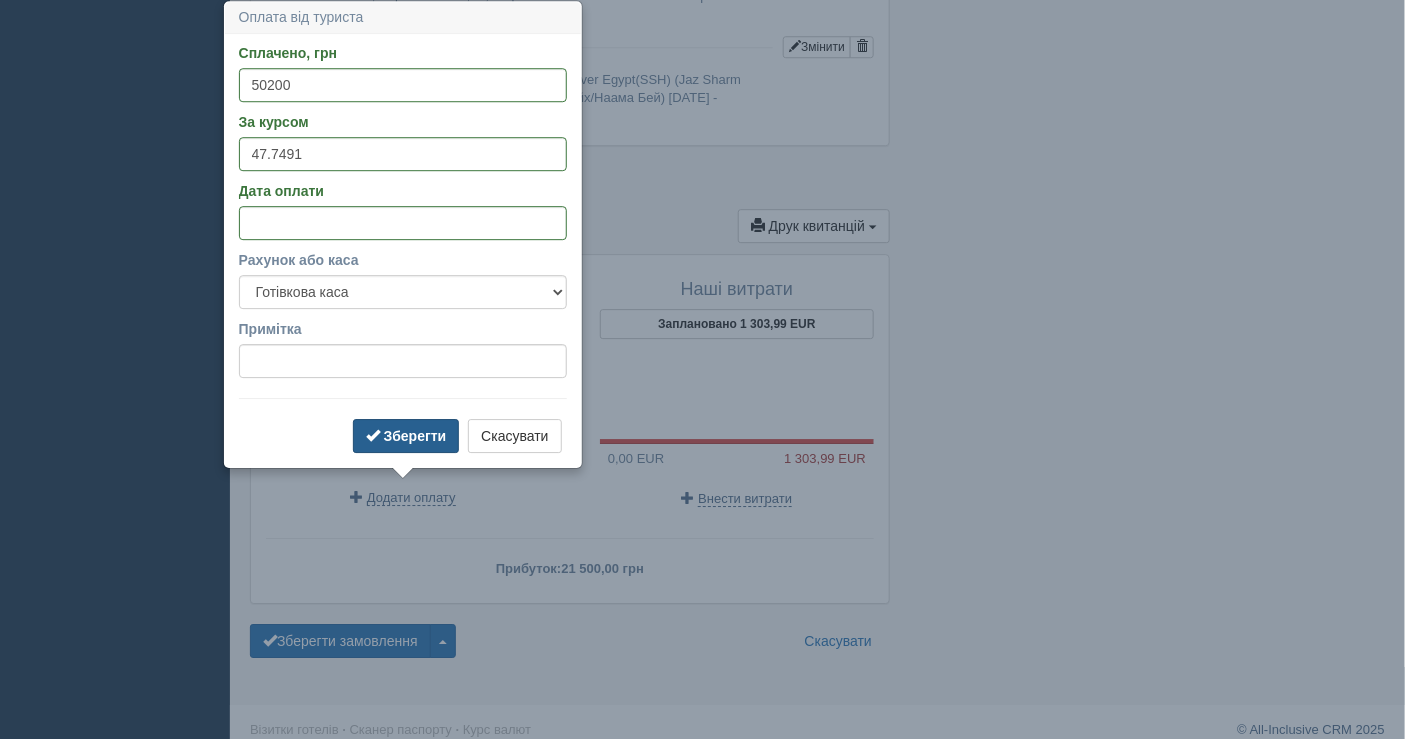 click on "Зберегти" at bounding box center [415, 436] 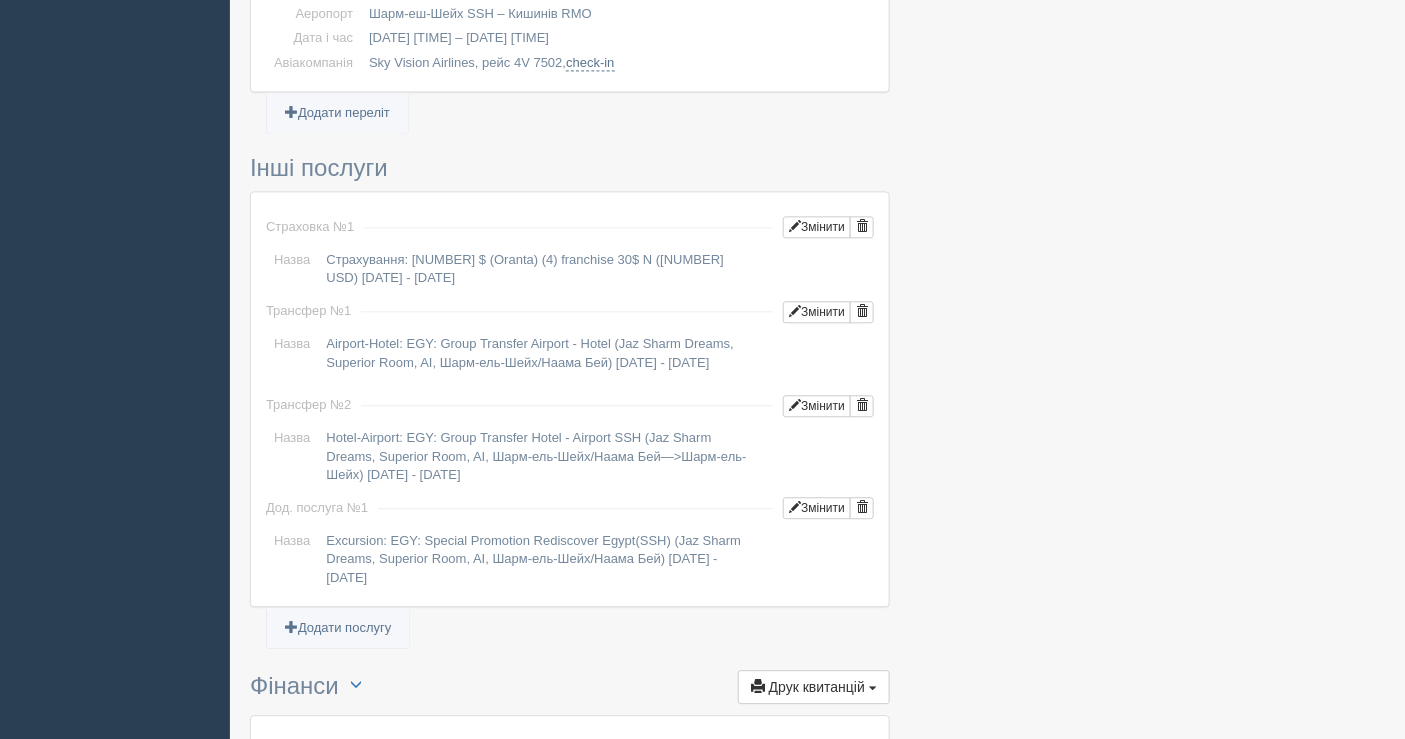 scroll, scrollTop: 1652, scrollLeft: 0, axis: vertical 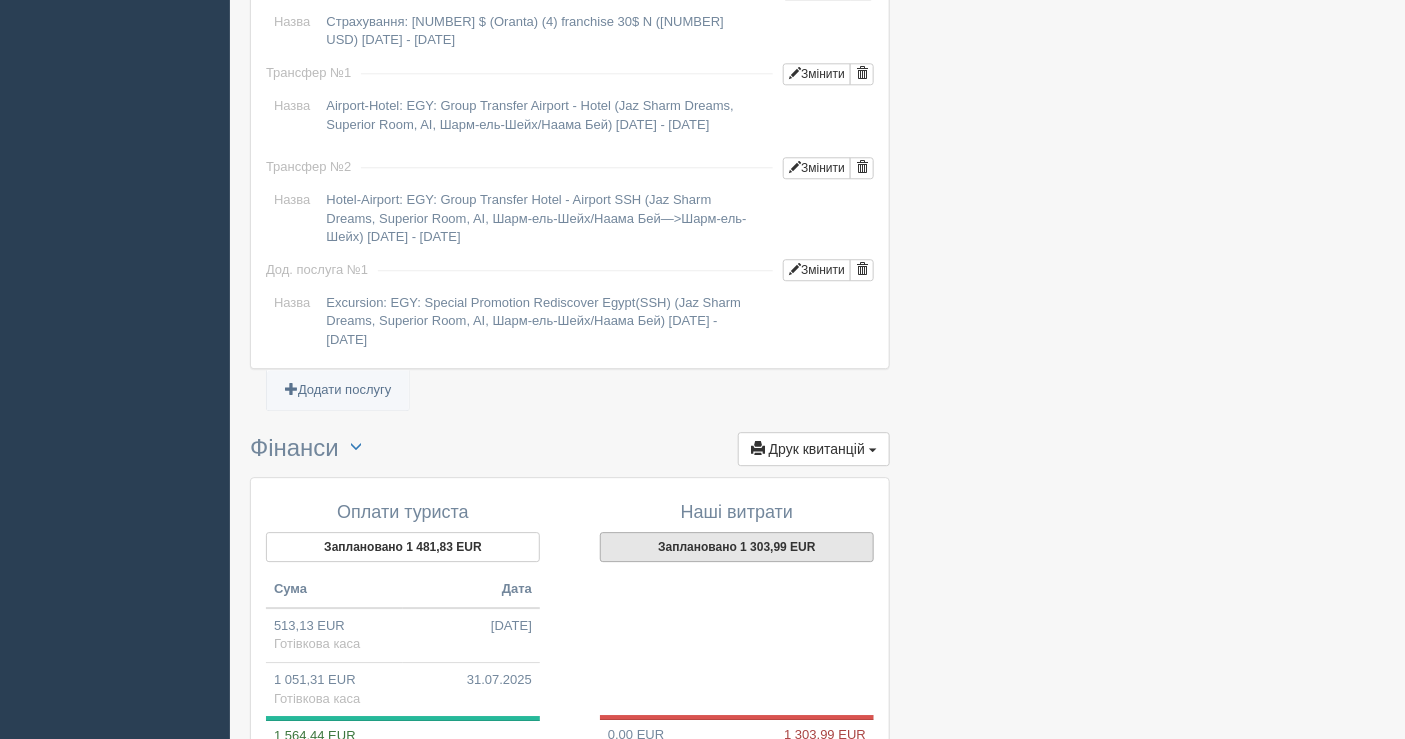 drag, startPoint x: 765, startPoint y: 530, endPoint x: 670, endPoint y: 541, distance: 95.63472 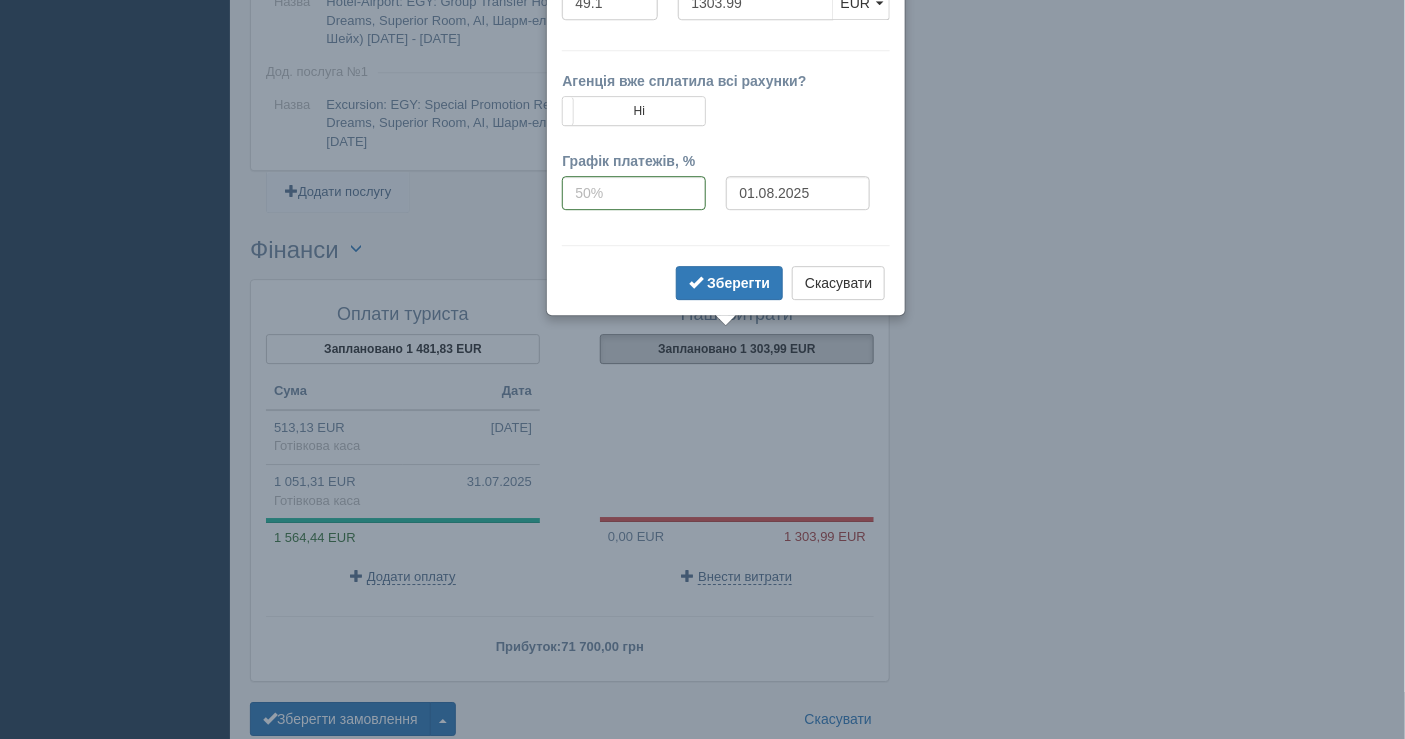 scroll, scrollTop: 1864, scrollLeft: 0, axis: vertical 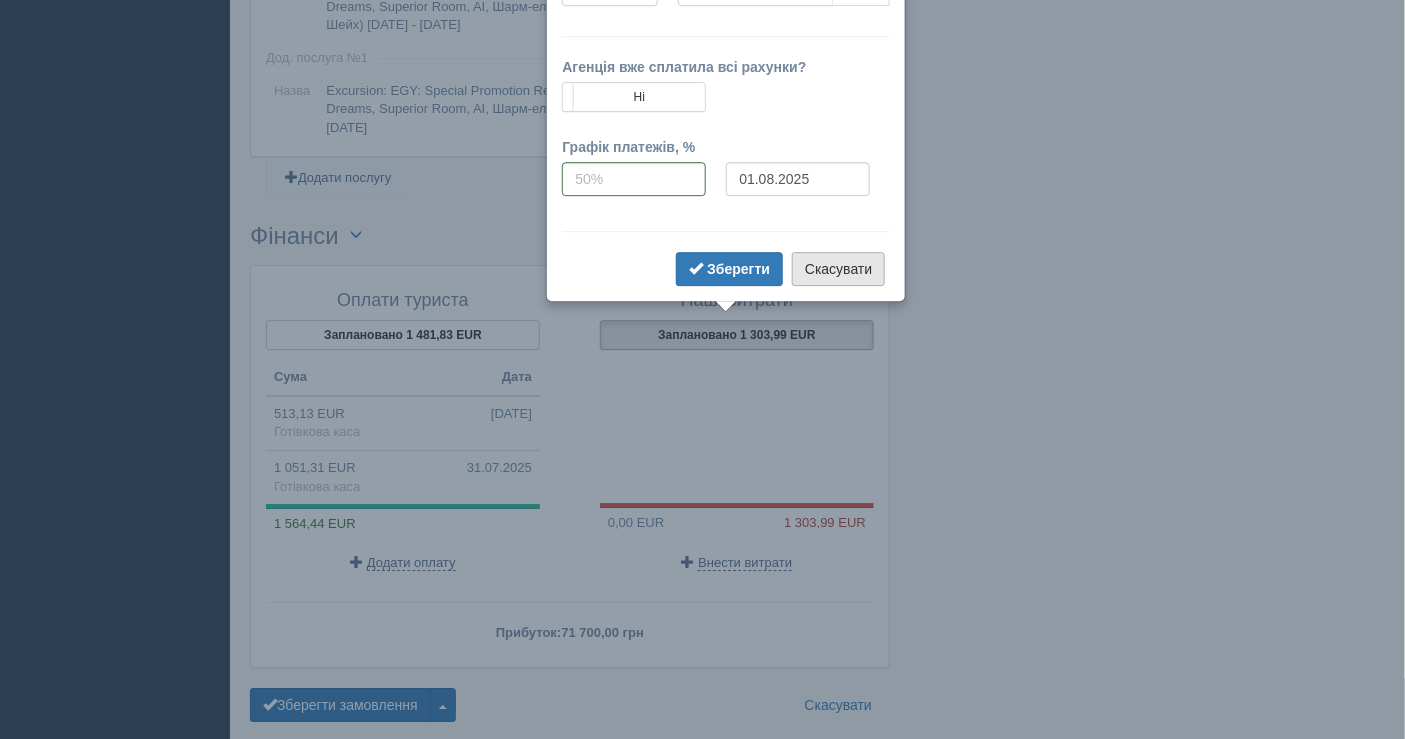 click on "Скасувати" at bounding box center [838, 269] 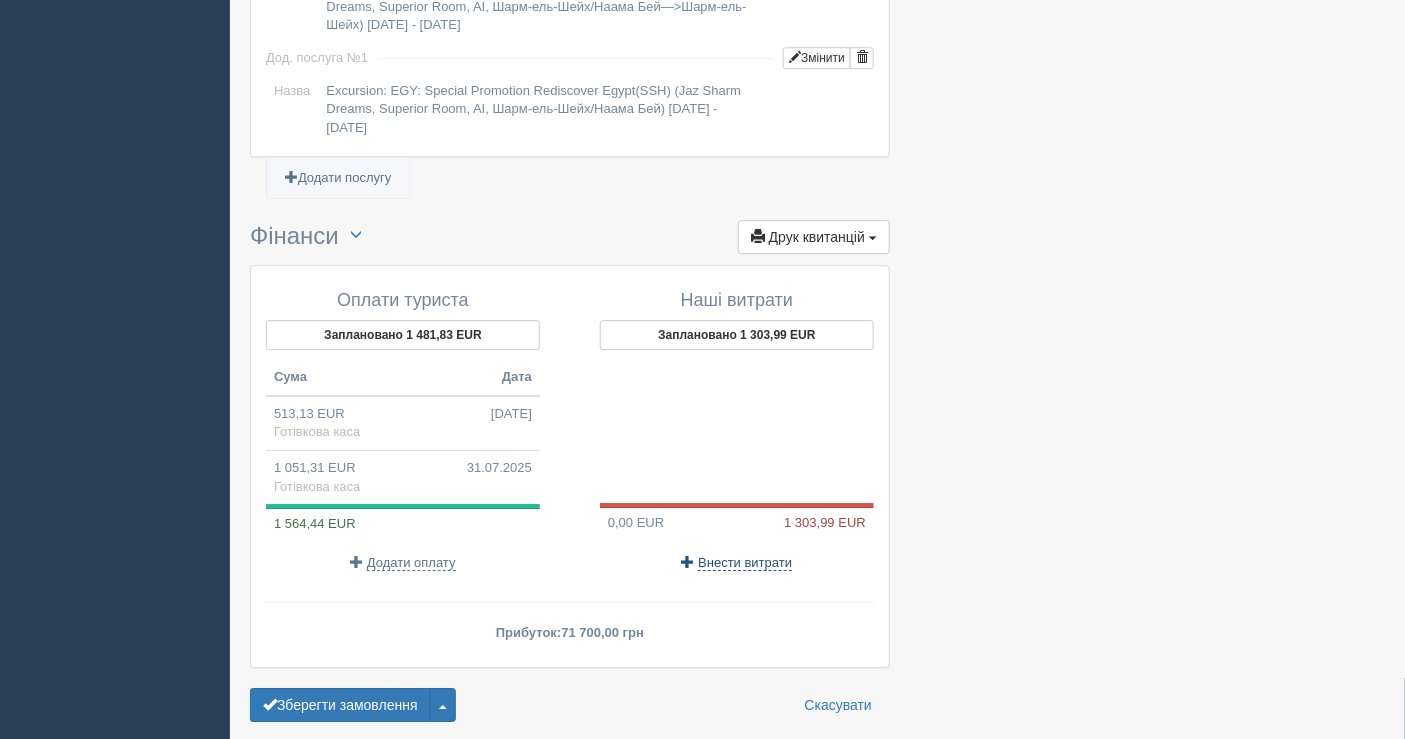 click on "Внести витрати" at bounding box center (745, 563) 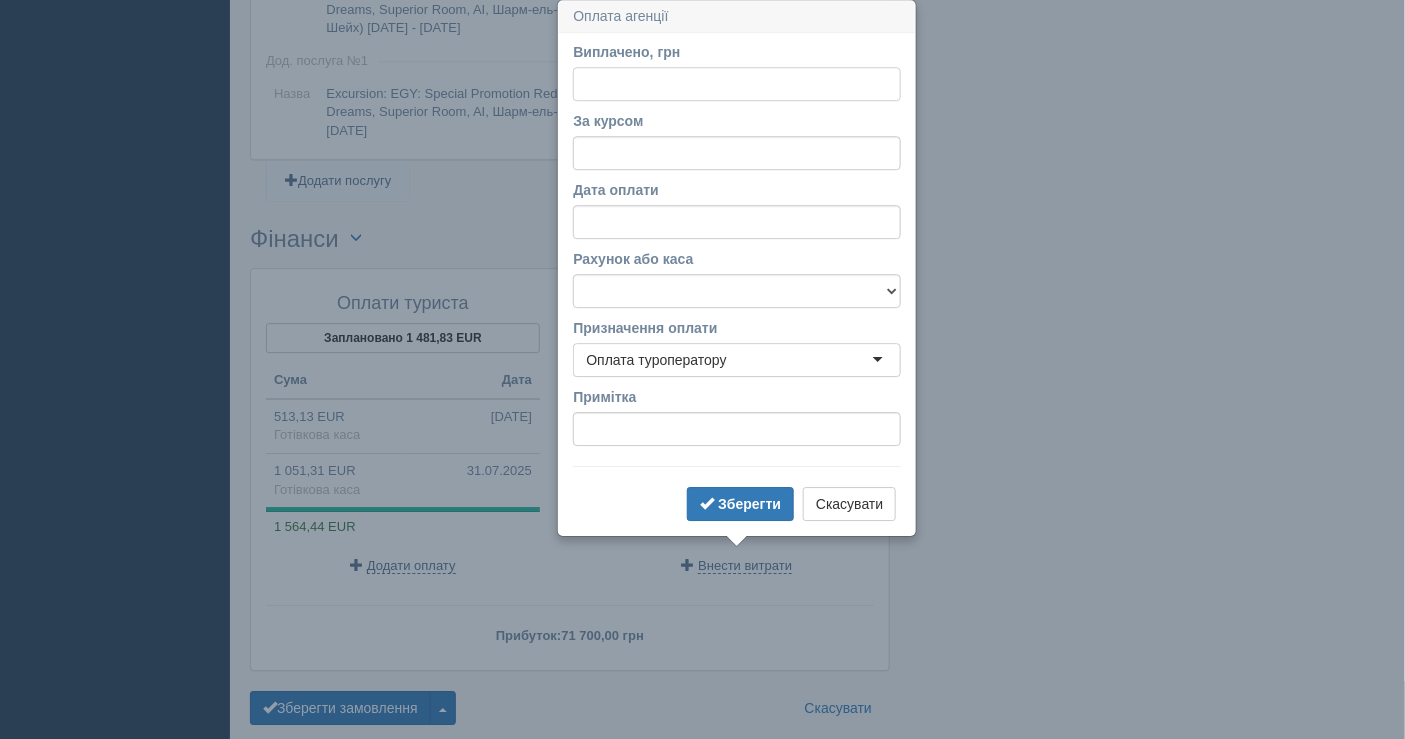 scroll, scrollTop: 1860, scrollLeft: 0, axis: vertical 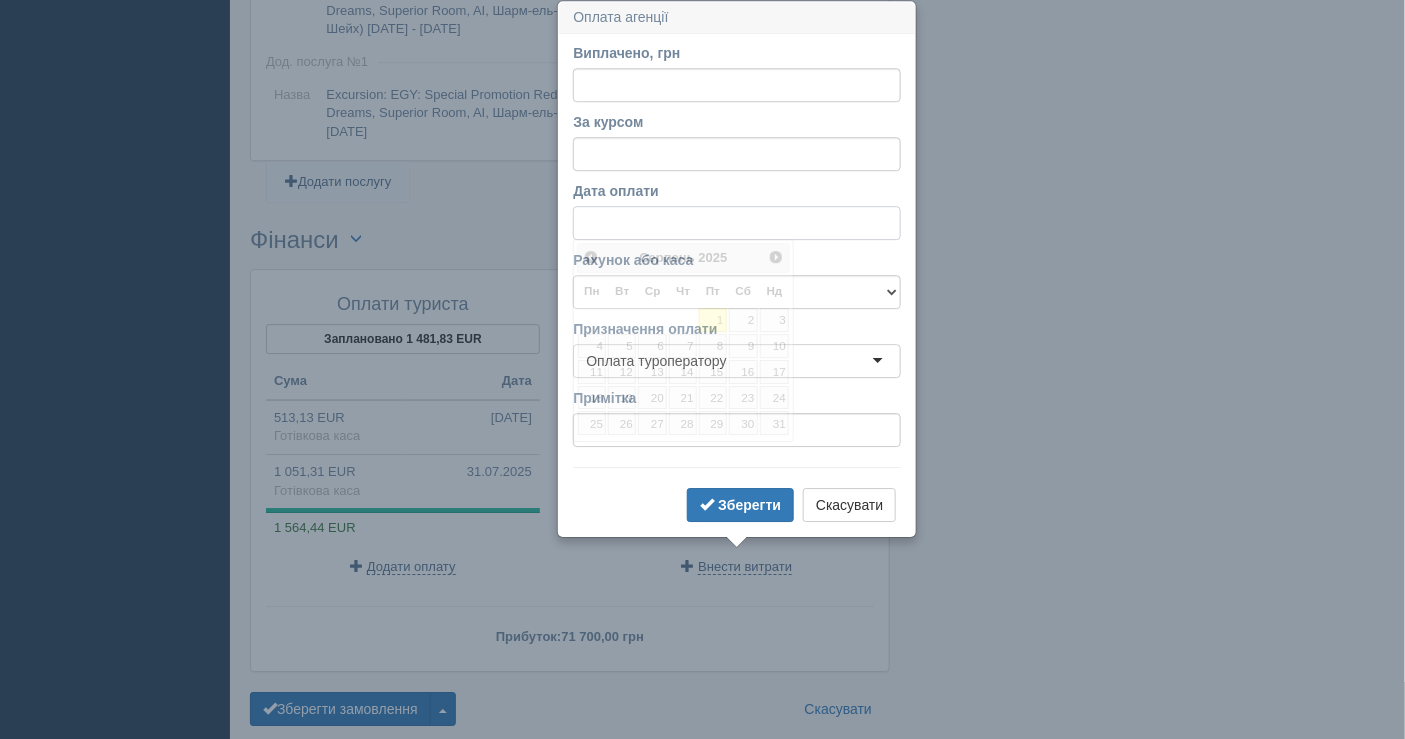 click on "Дата оплати" at bounding box center (737, 223) 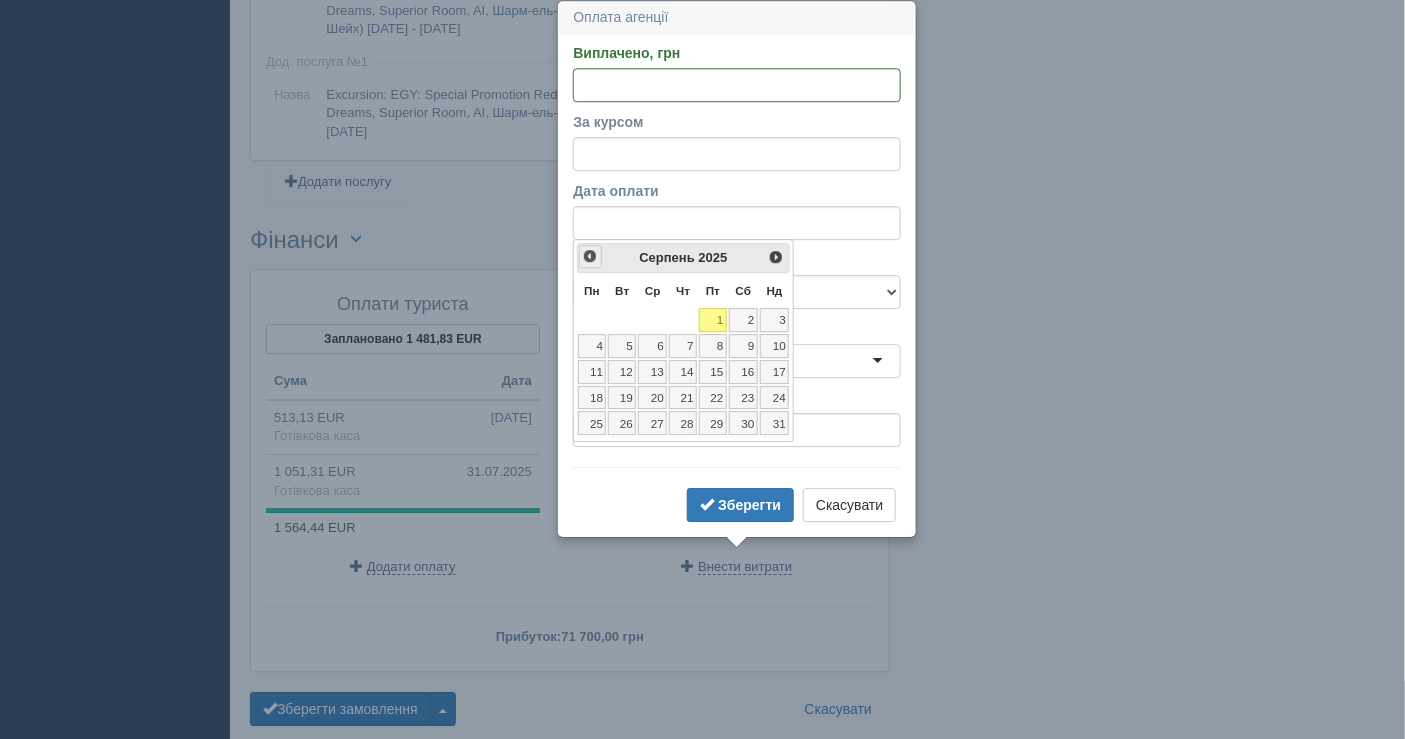 click on "<Попер" at bounding box center (590, 256) 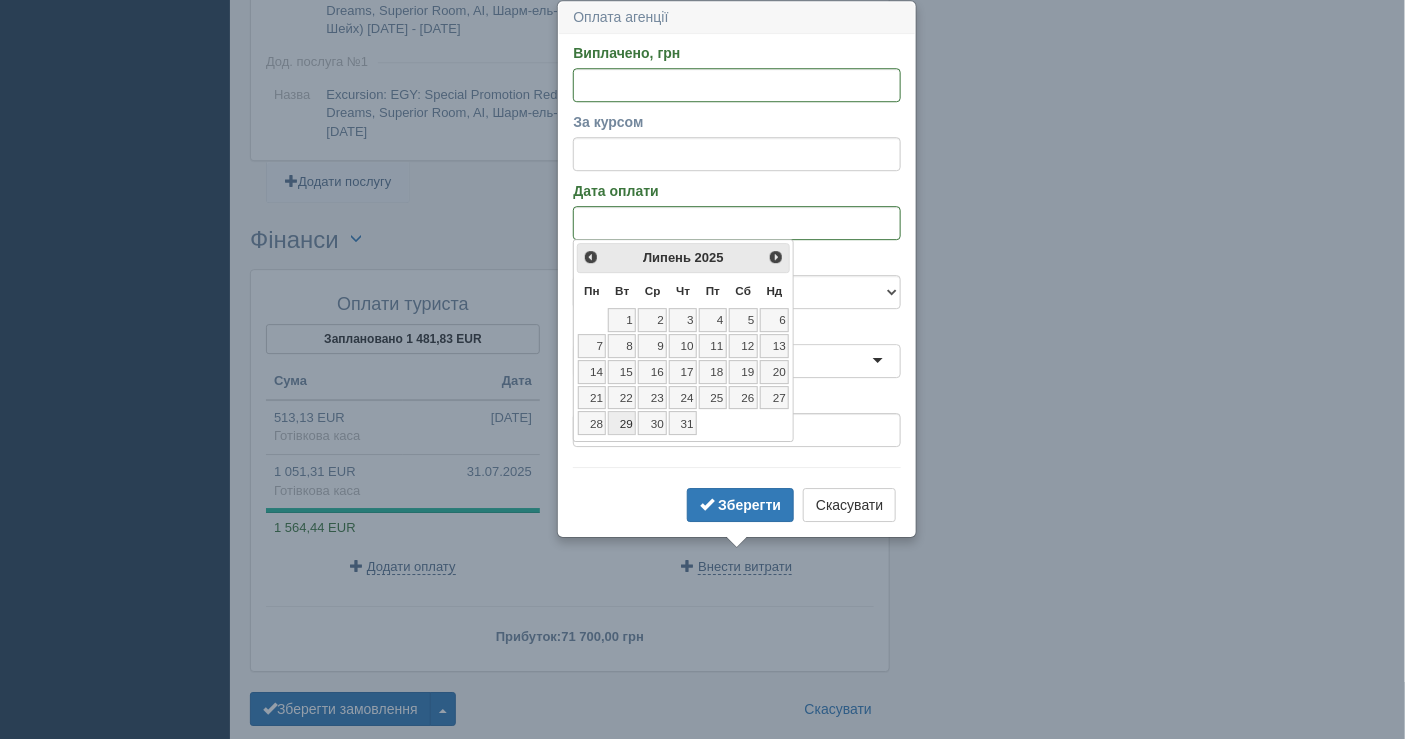 click on "29" at bounding box center [622, 423] 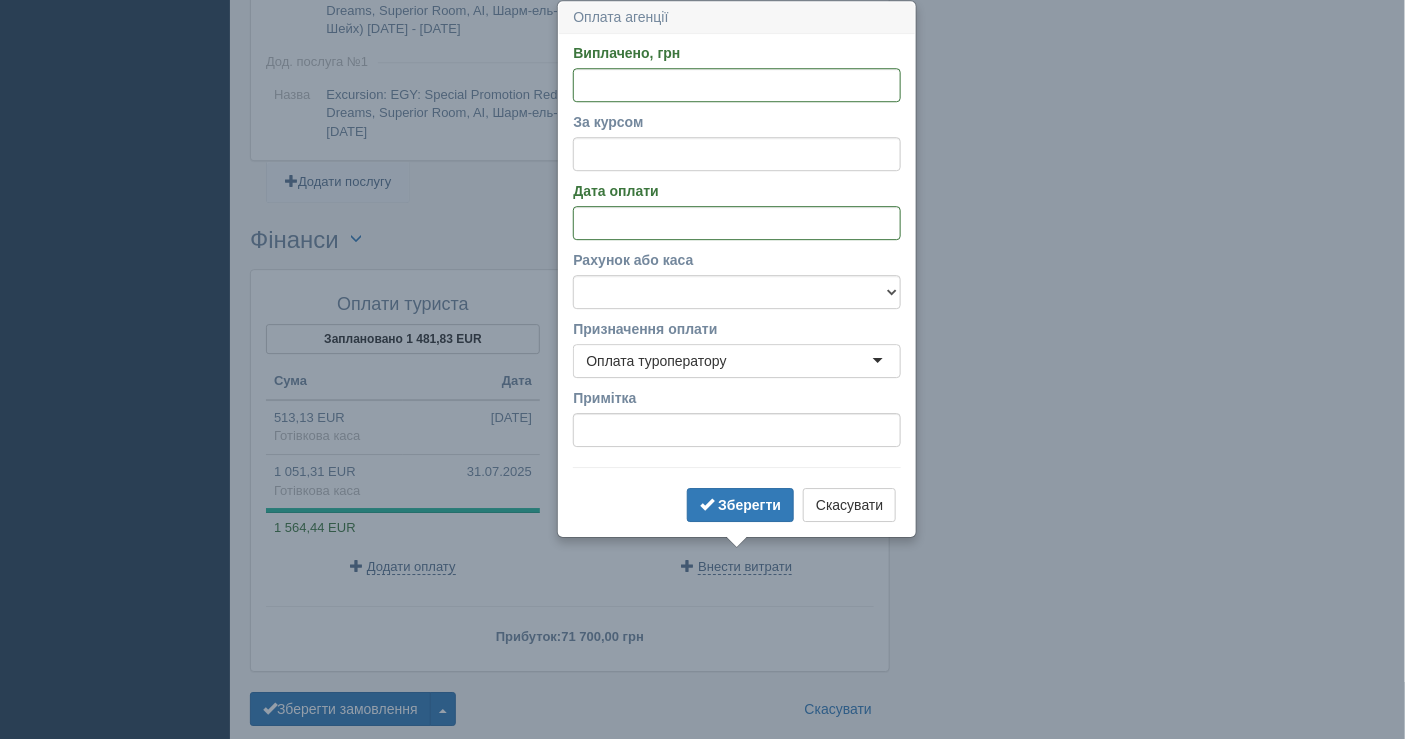 click on "Рахунок або каса
Банківський рахунок
Готівкова каса" at bounding box center (737, 279) 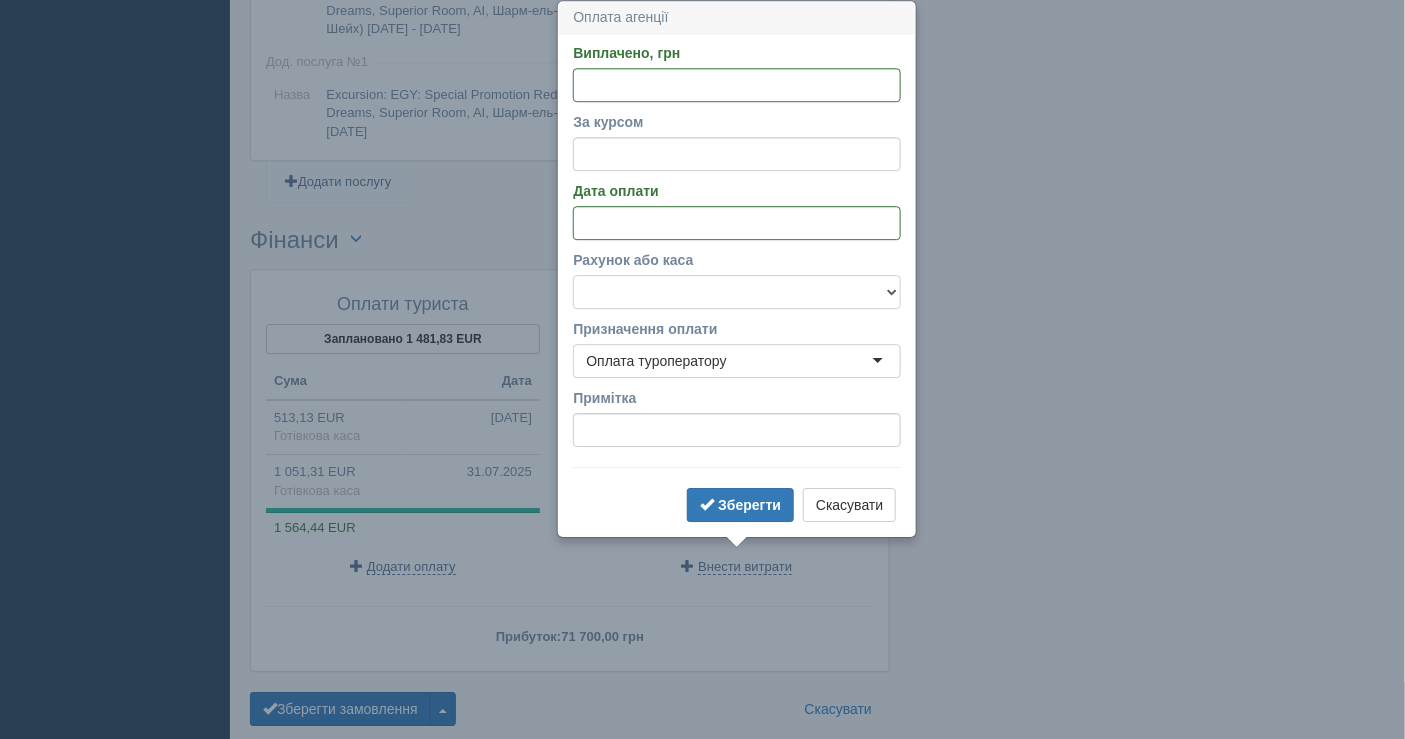 click on "Банківський рахунок
Готівкова каса" at bounding box center [737, 292] 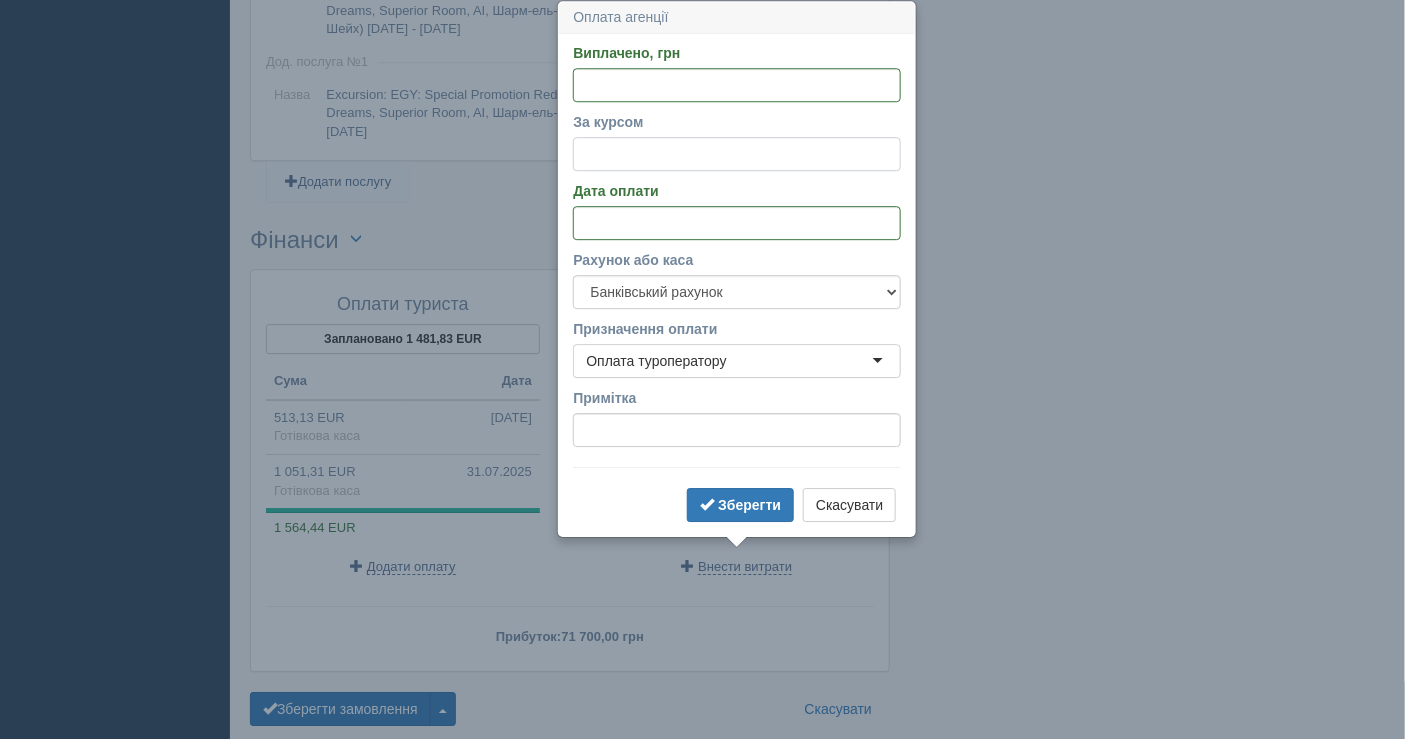 click on "За курсом" at bounding box center (737, 154) 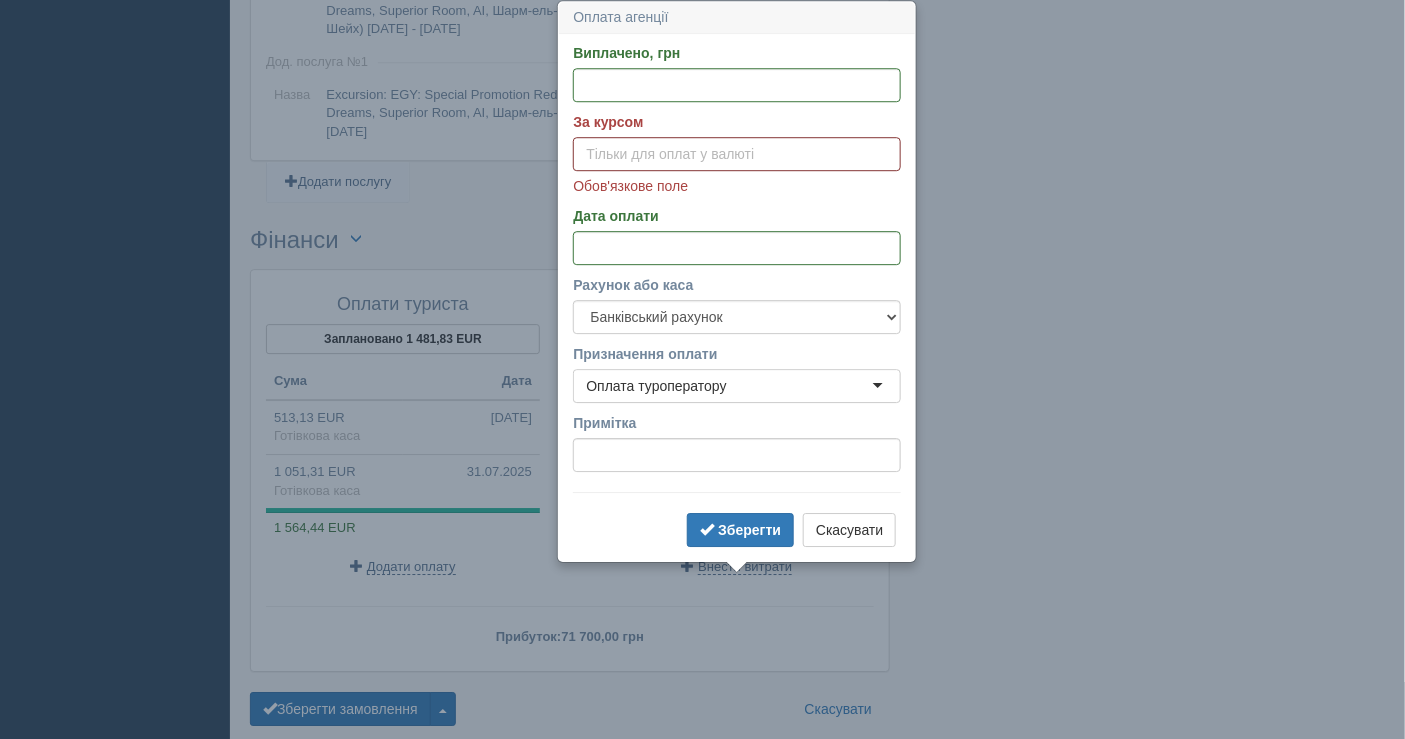 paste on "48.6967" 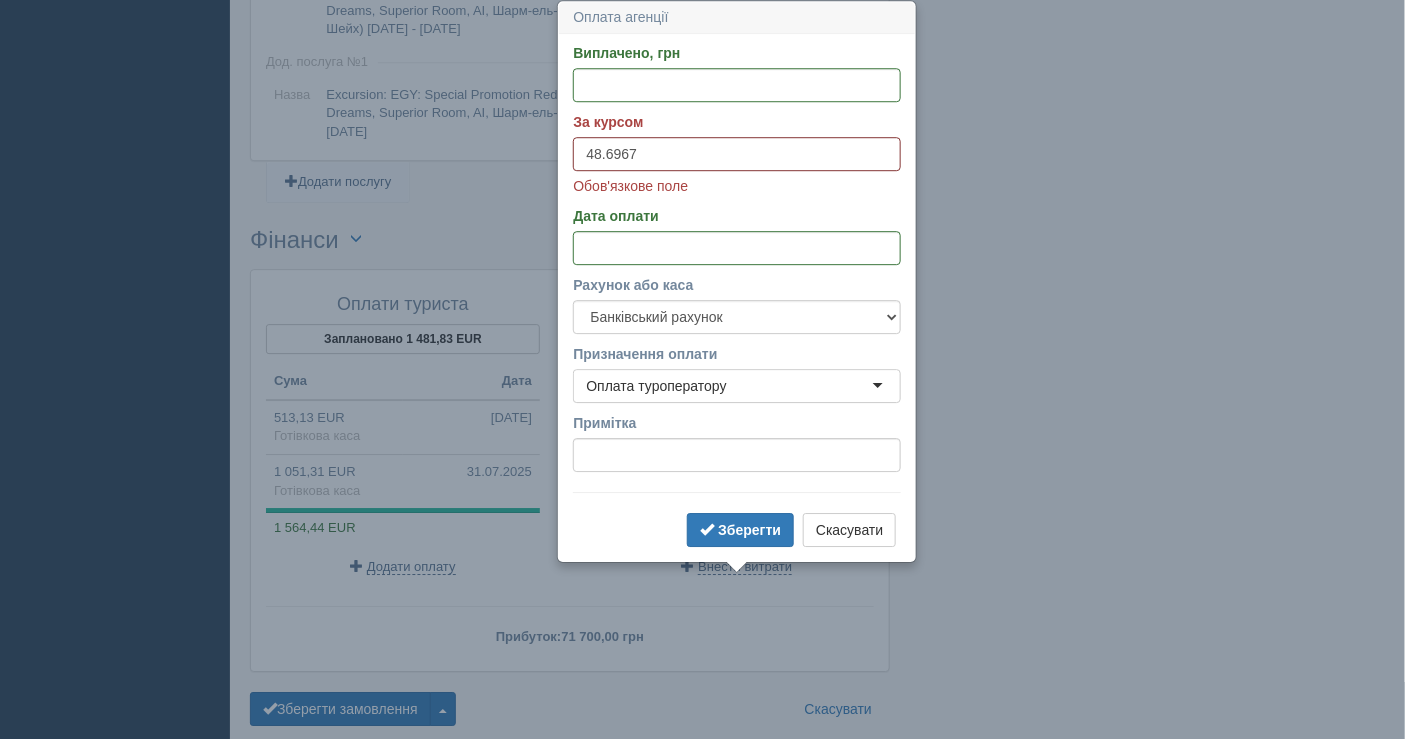 type on "48.6967" 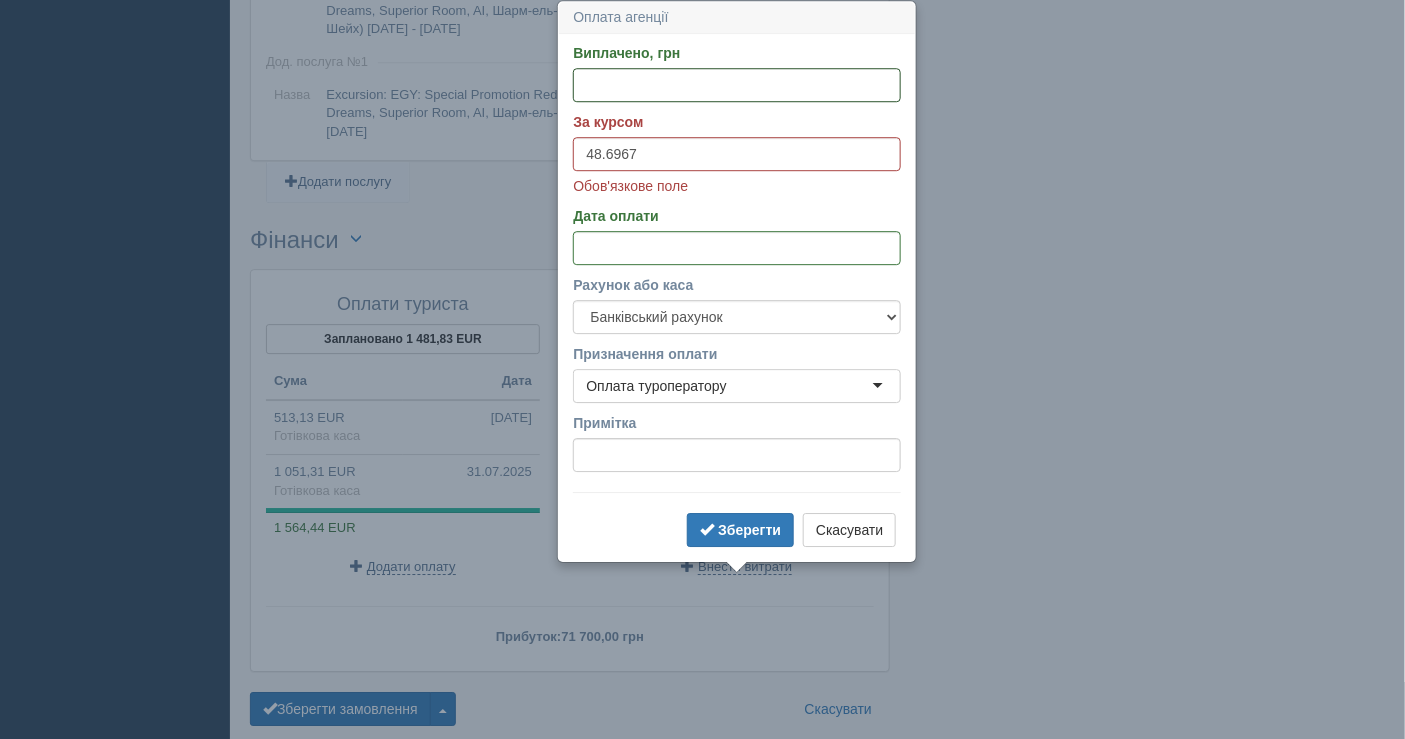 click on "Виплачено, грн" at bounding box center (737, 85) 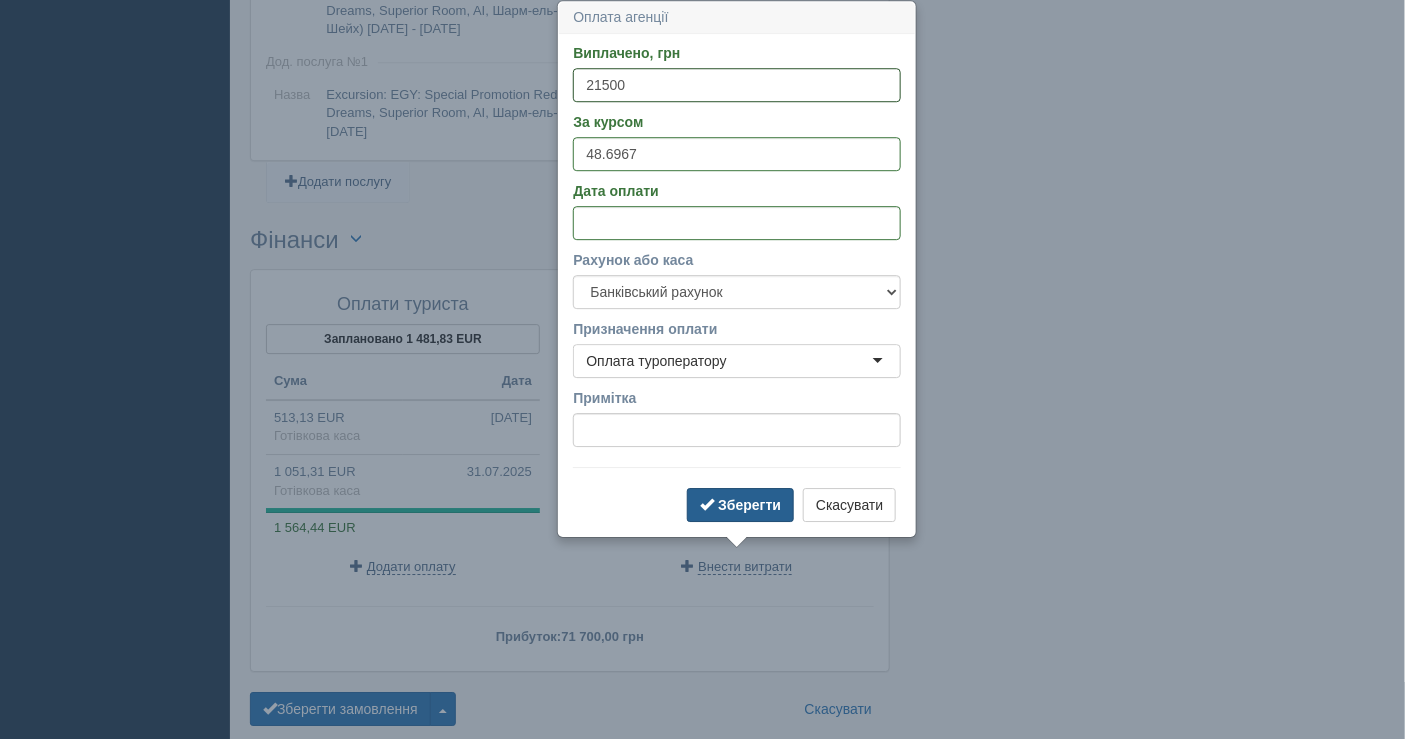 type on "21500" 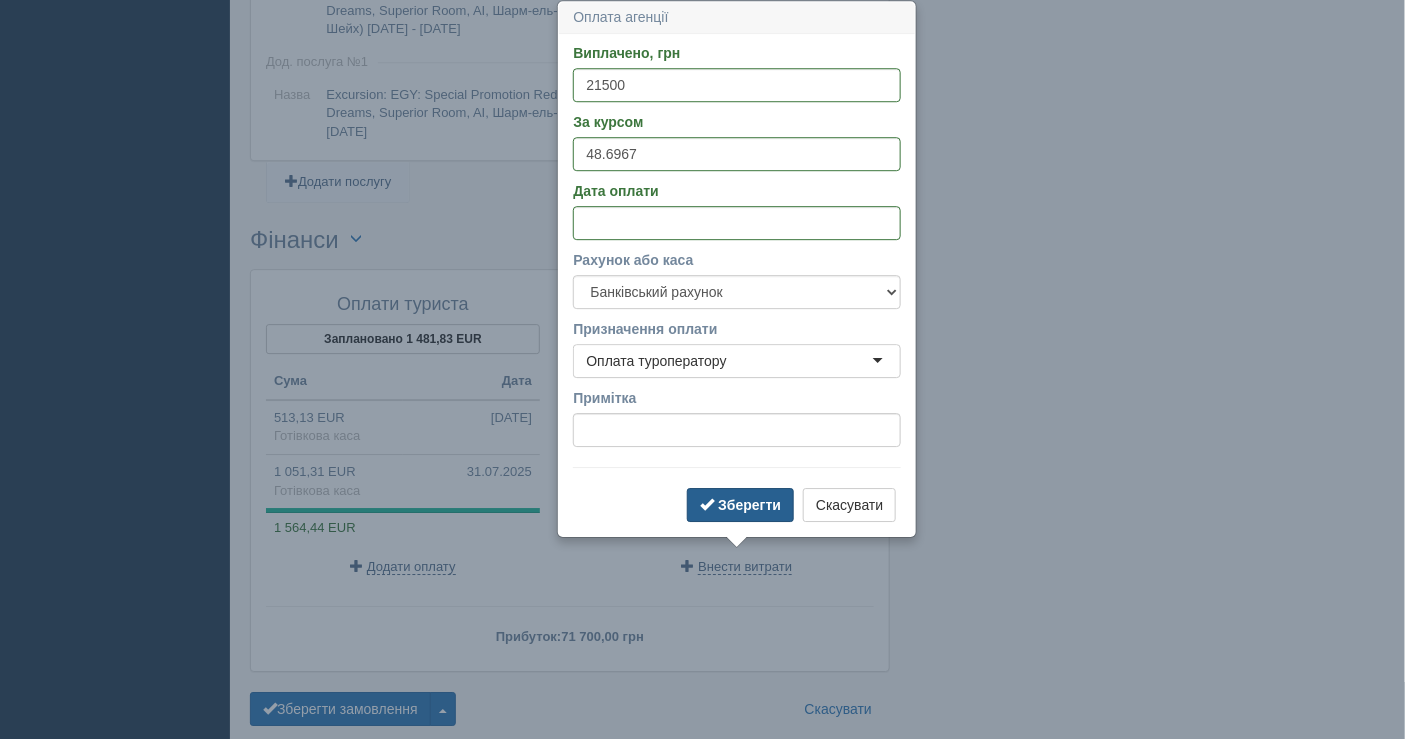 click on "Зберегти" at bounding box center [740, 505] 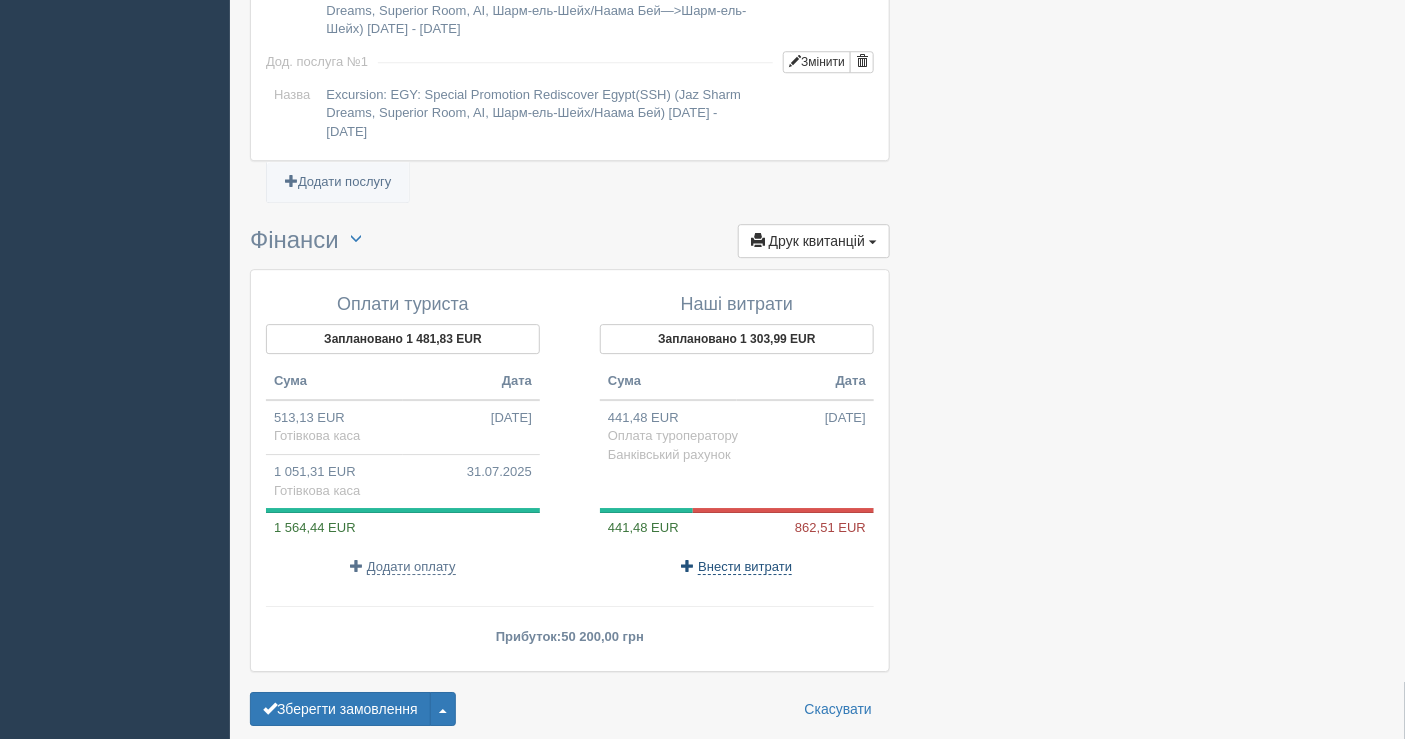 click on "Внести витрати" at bounding box center [745, 567] 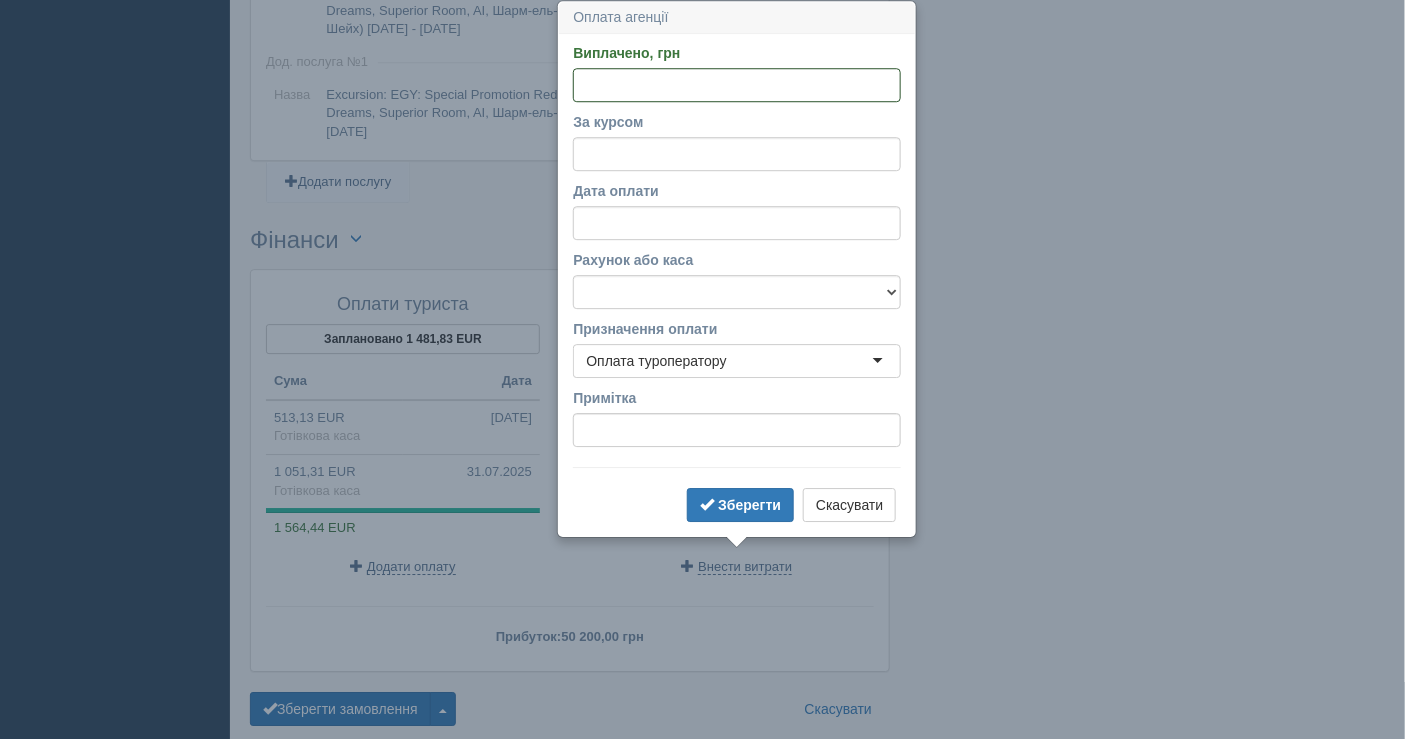 paste on "47.7491" 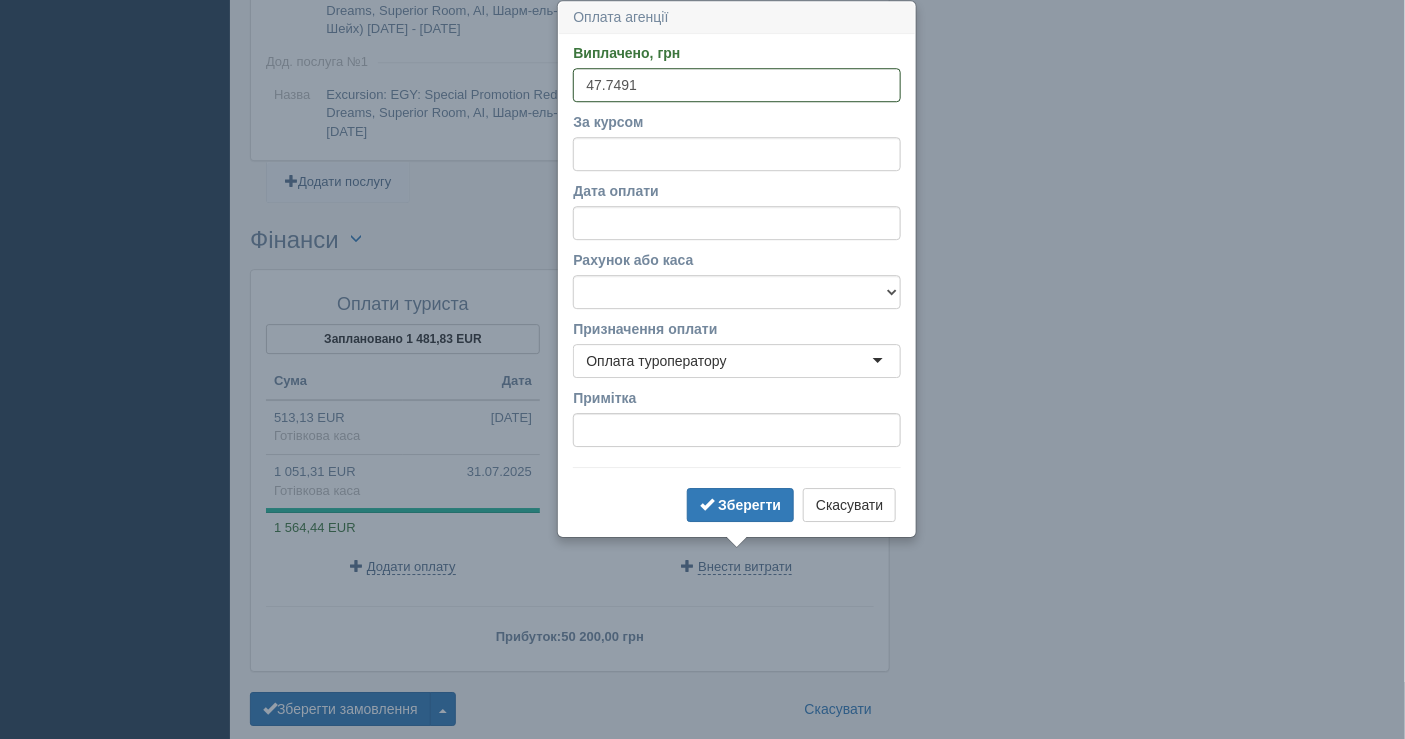 type on "47.7491" 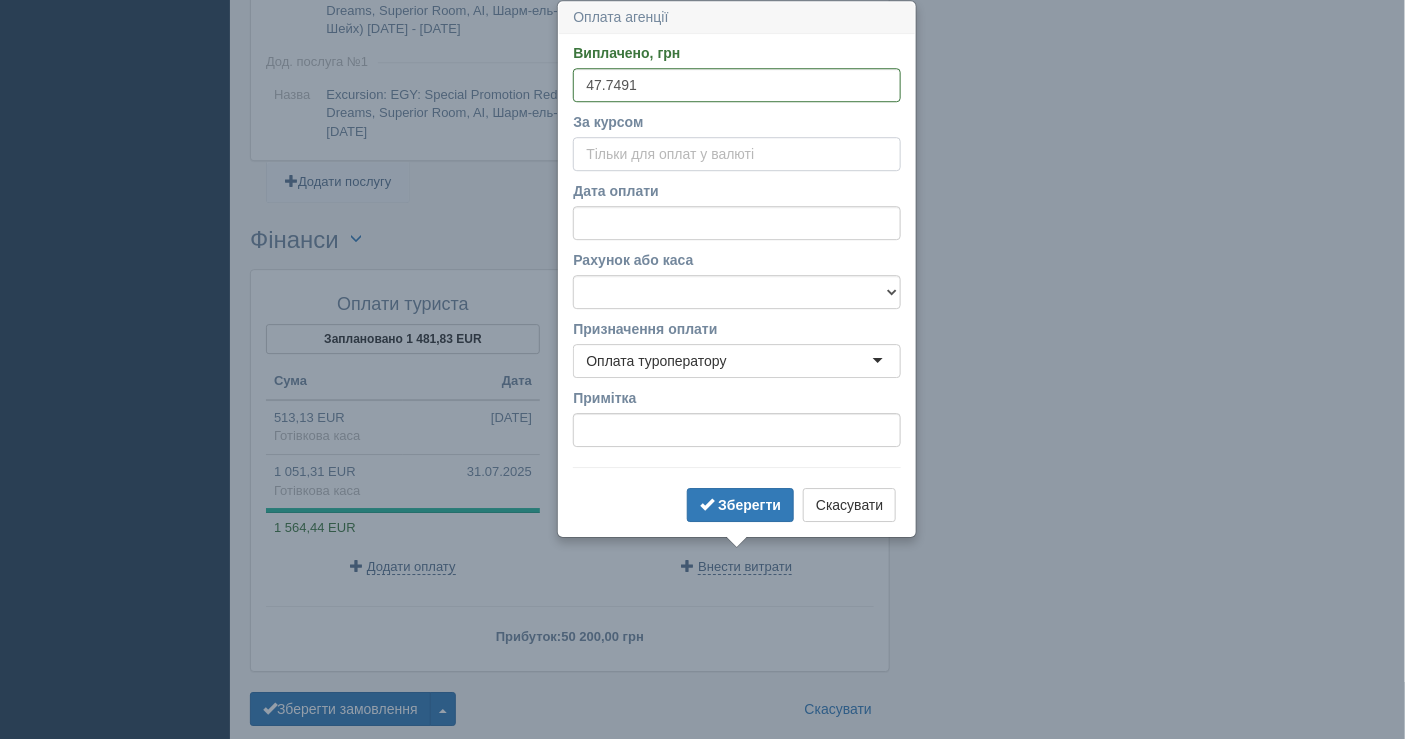 click on "За курсом" at bounding box center (737, 154) 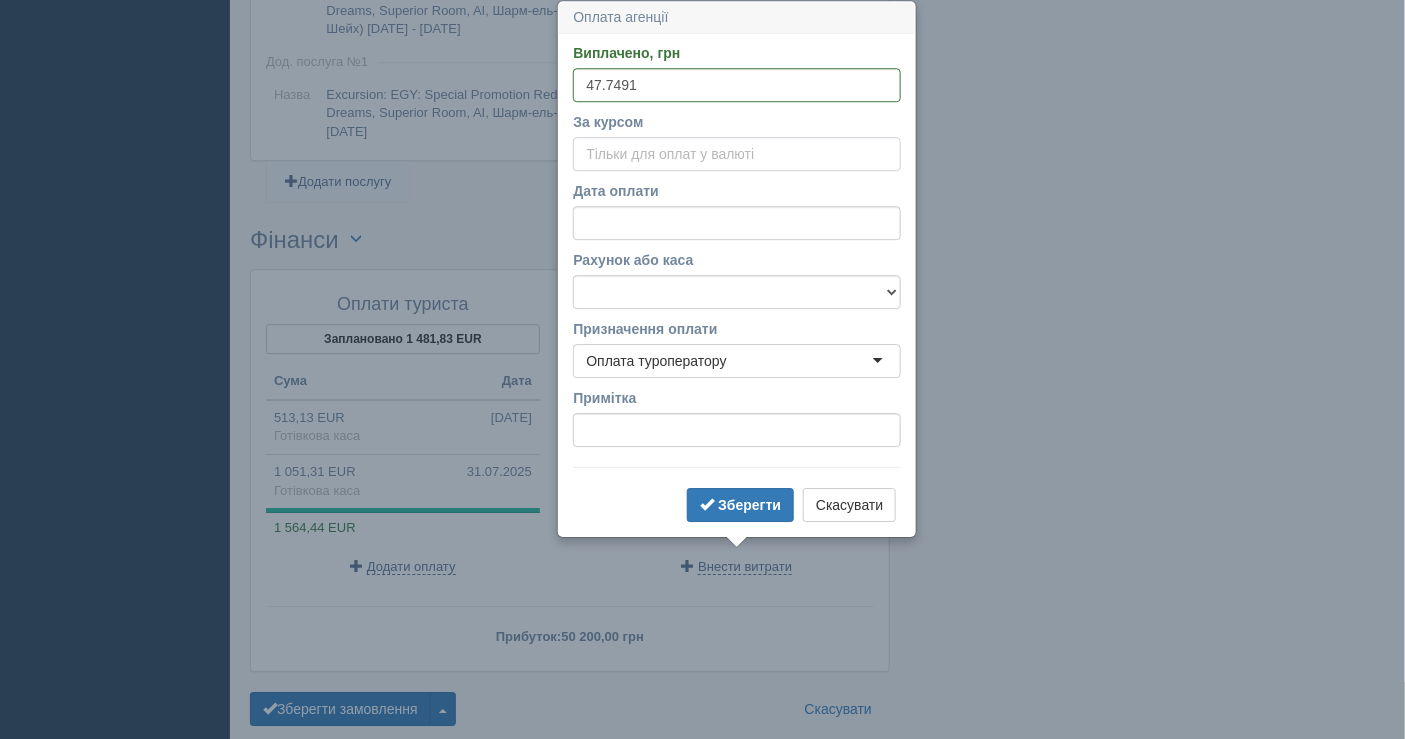 paste on "47.7491" 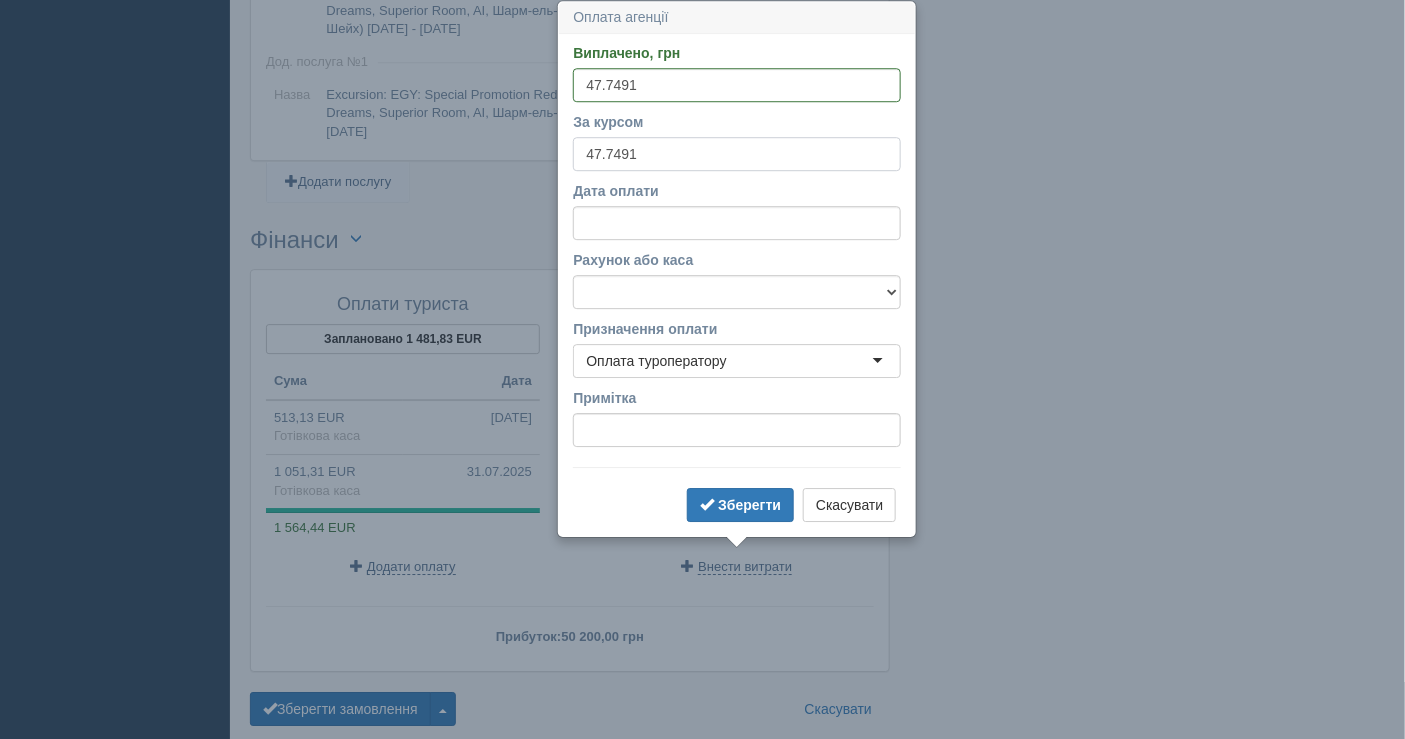 type on "47.7491" 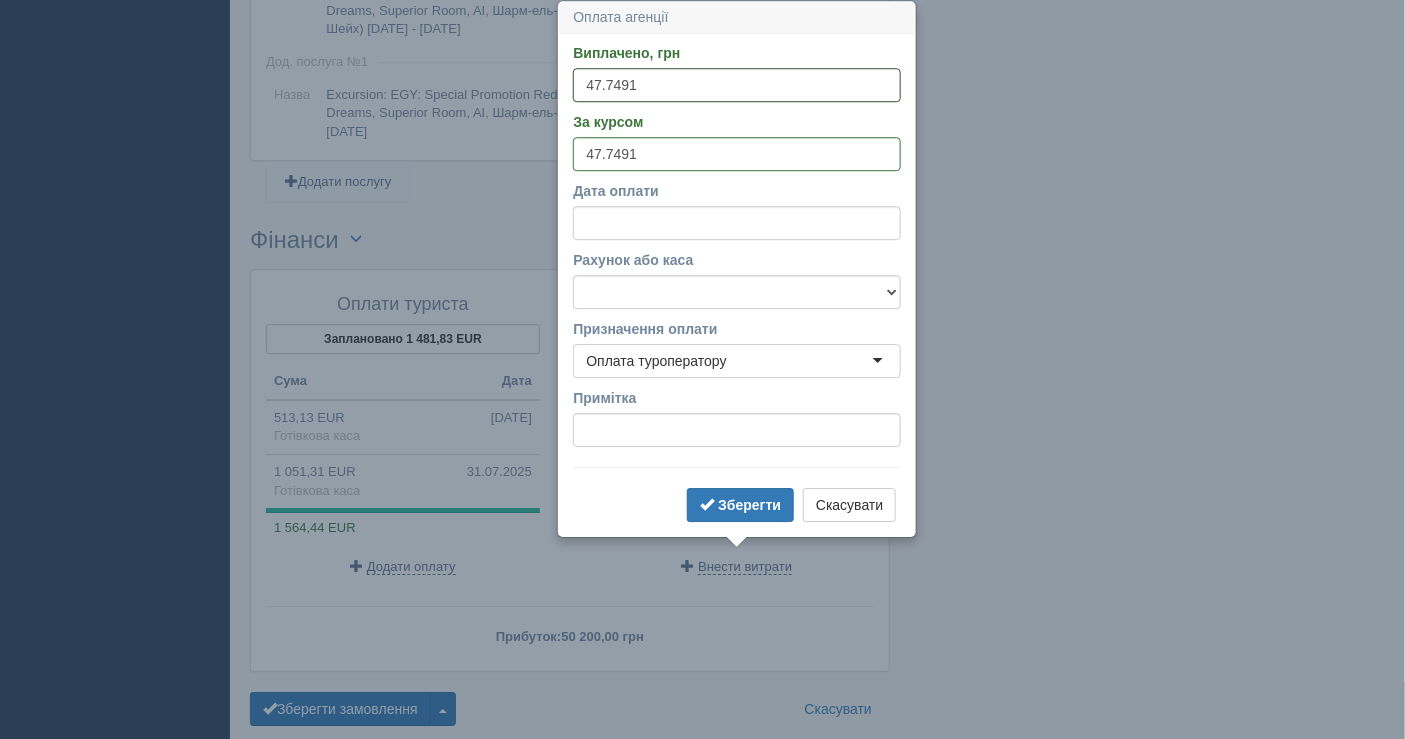 drag, startPoint x: 641, startPoint y: 83, endPoint x: 565, endPoint y: 76, distance: 76.321686 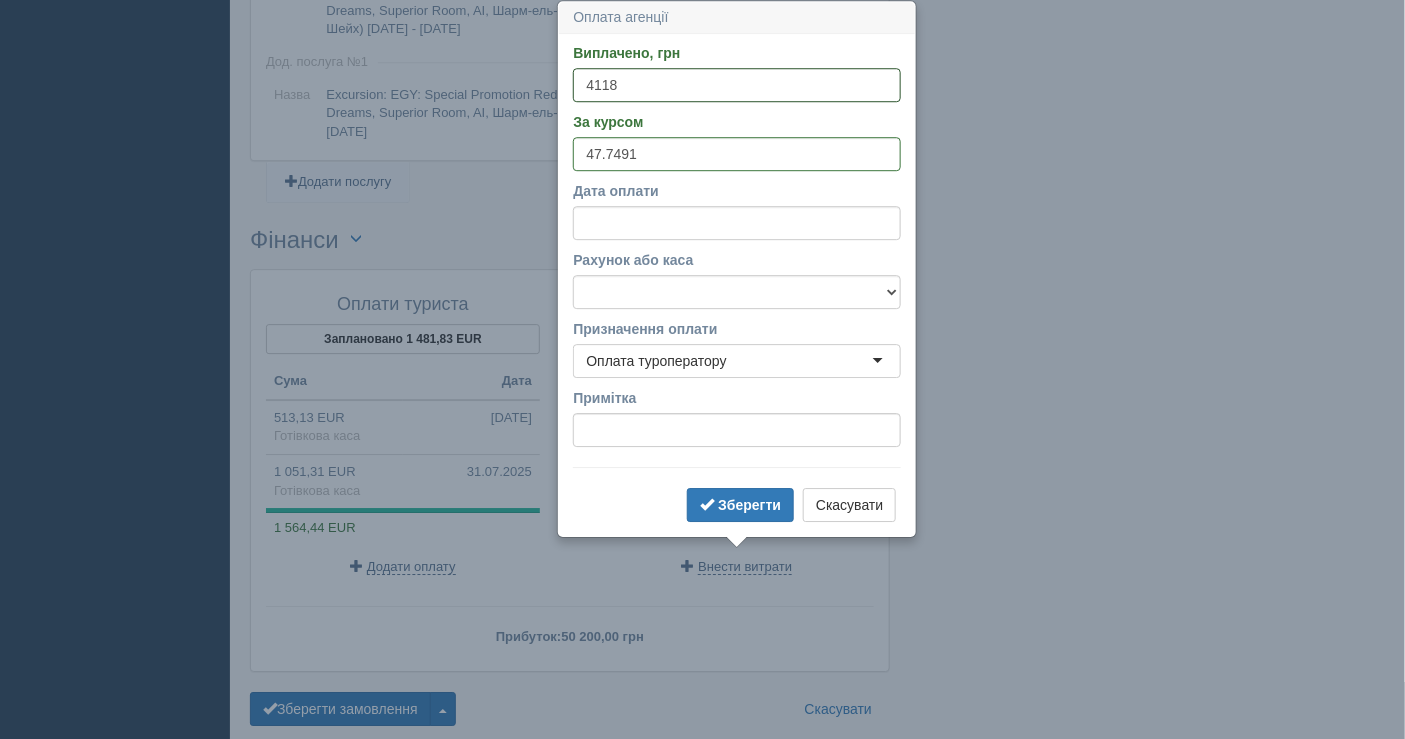 type on "4118" 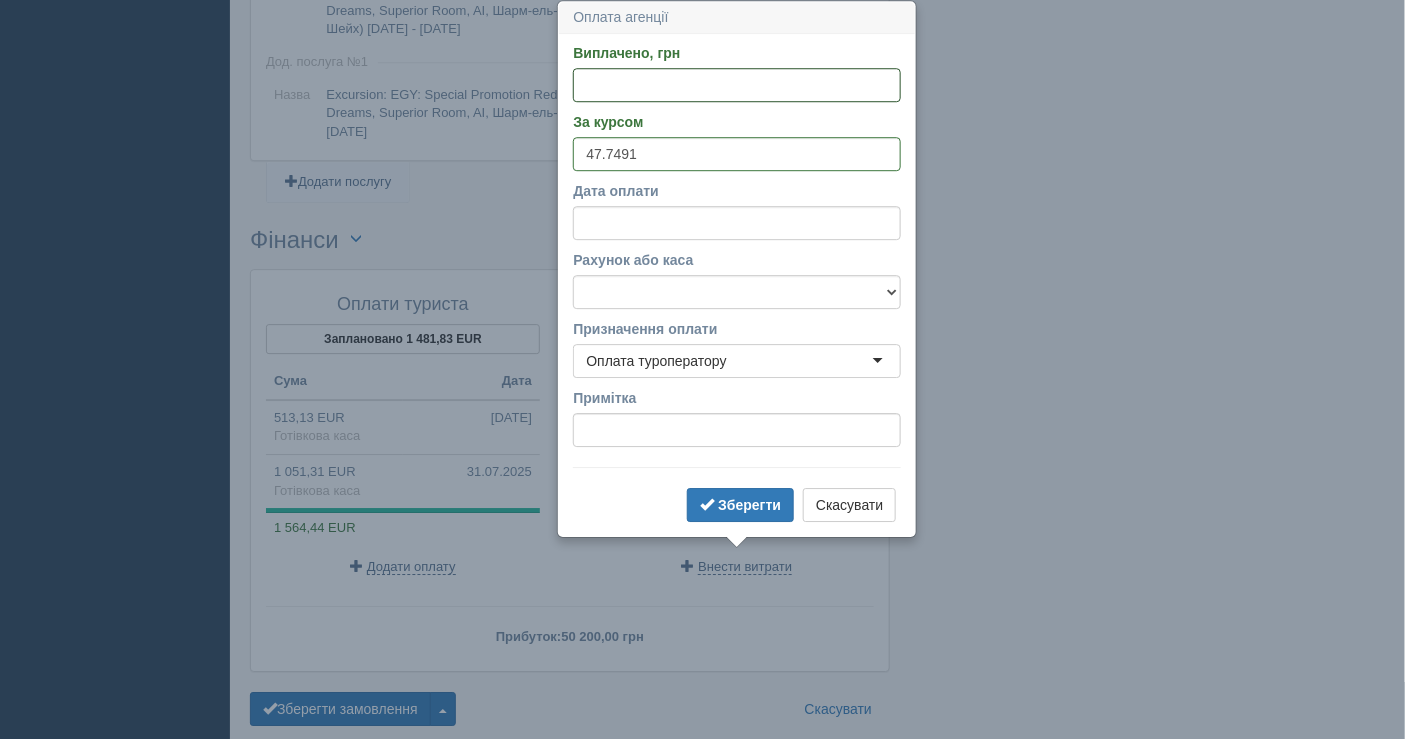 paste on "41182.94" 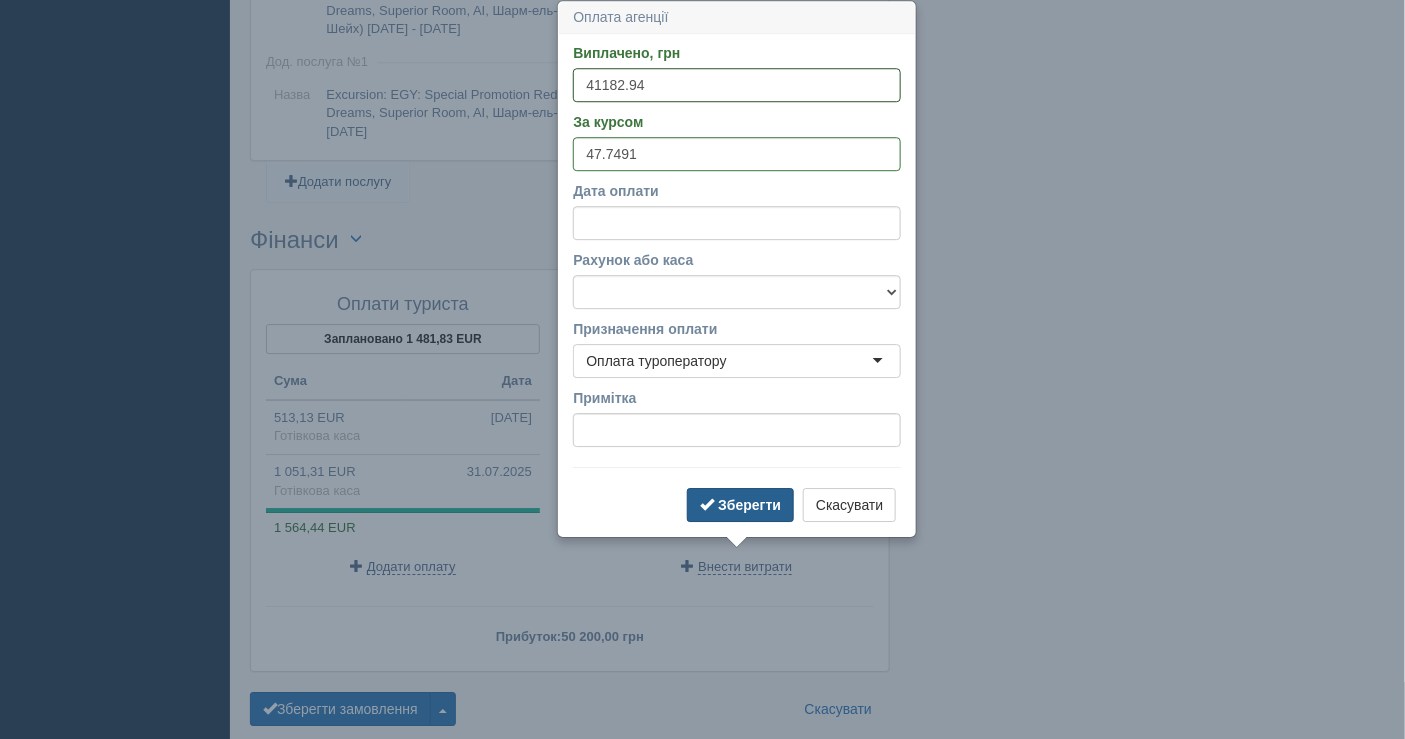 type on "41182.94" 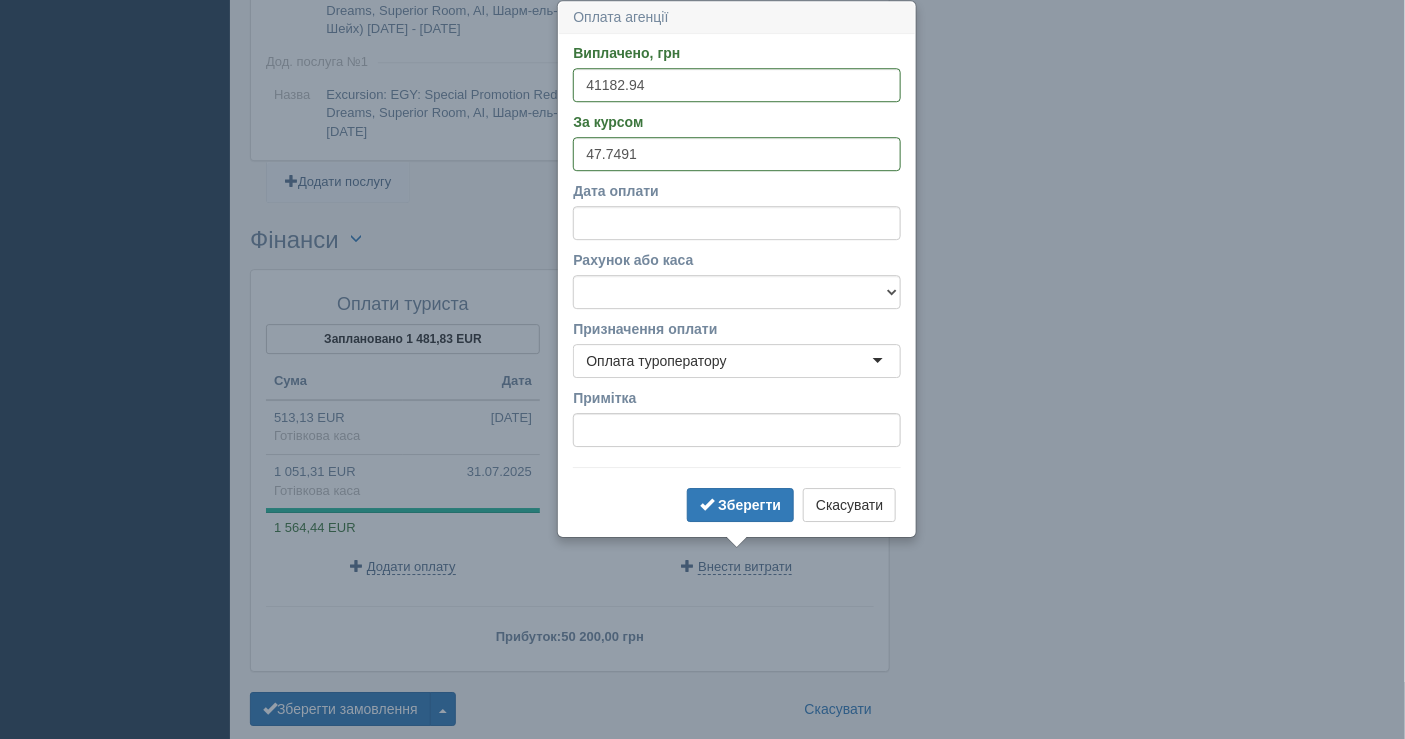 drag, startPoint x: 714, startPoint y: 507, endPoint x: 759, endPoint y: 333, distance: 179.7248 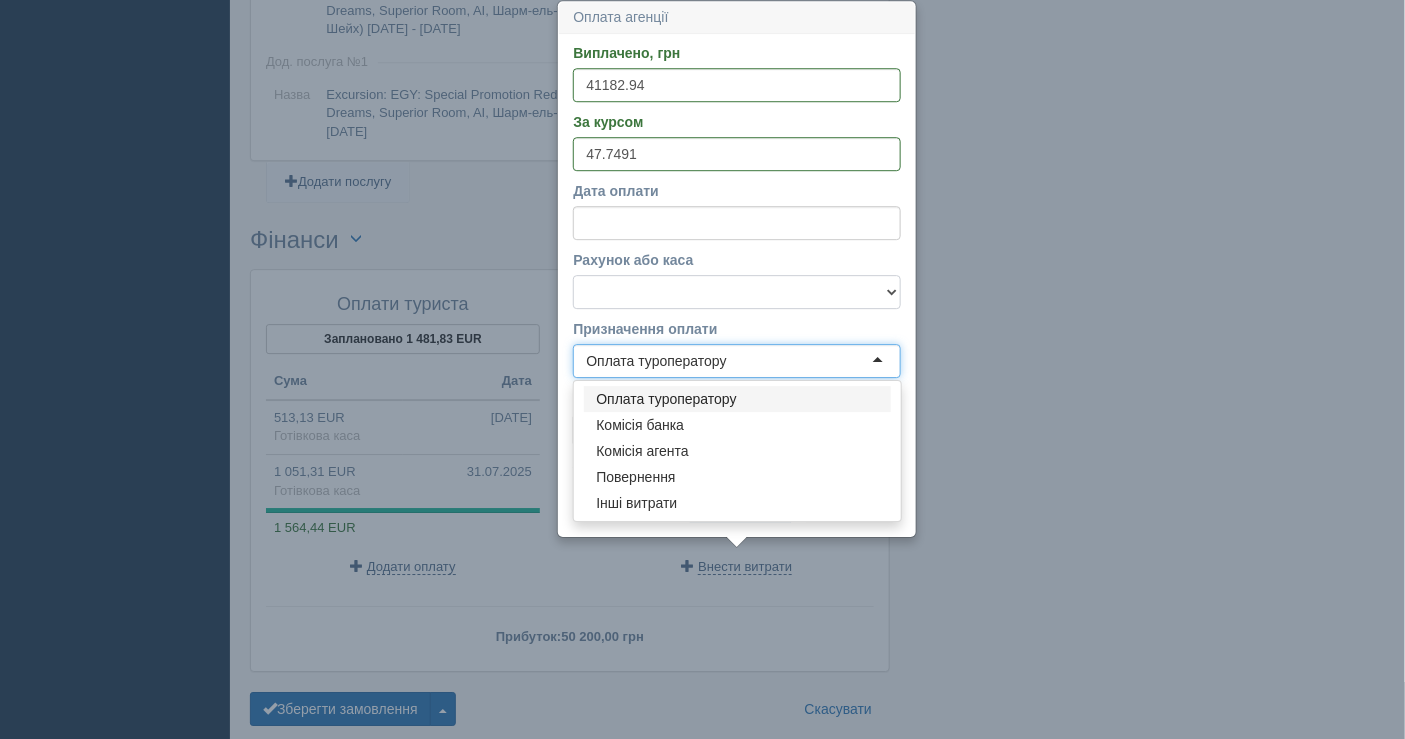 click on "Банківський рахунок
Готівкова каса" at bounding box center [737, 292] 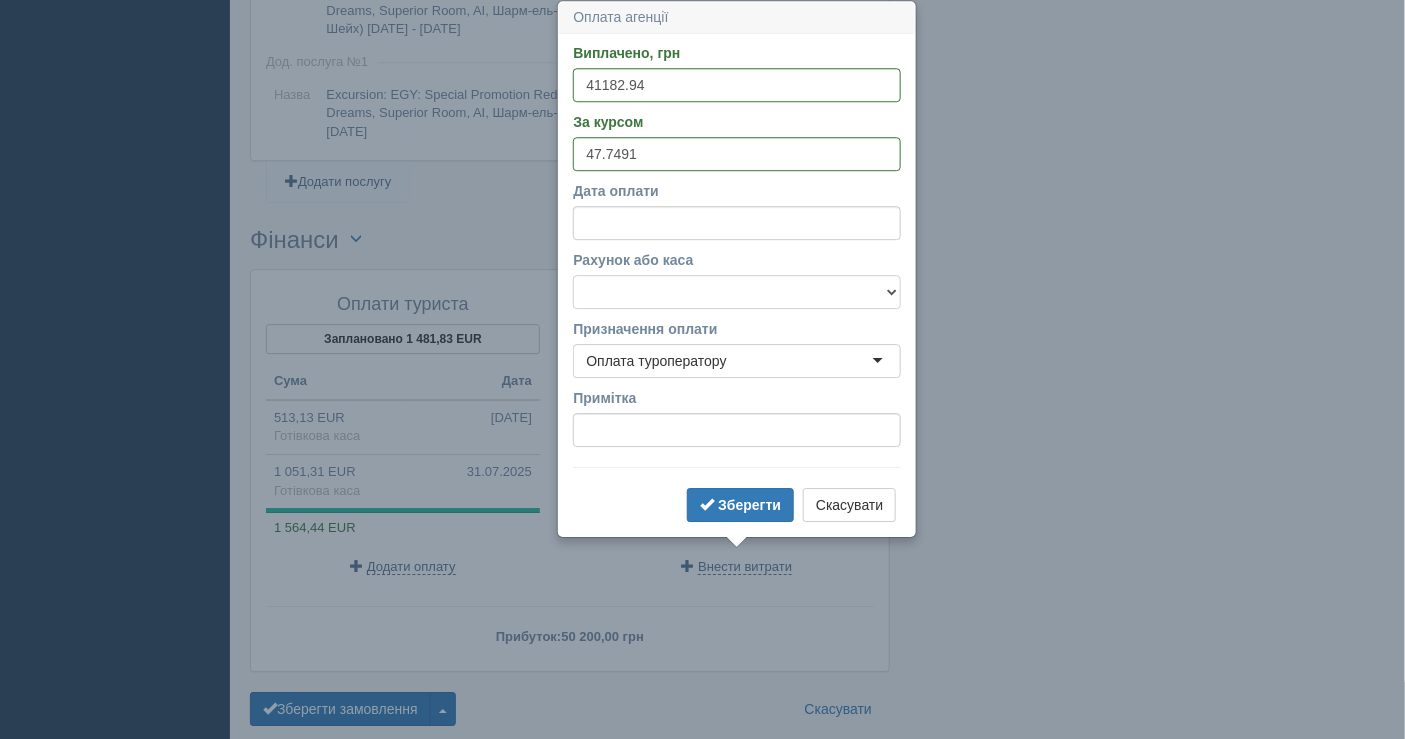 click on "Банківський рахунок
Готівкова каса" at bounding box center [737, 292] 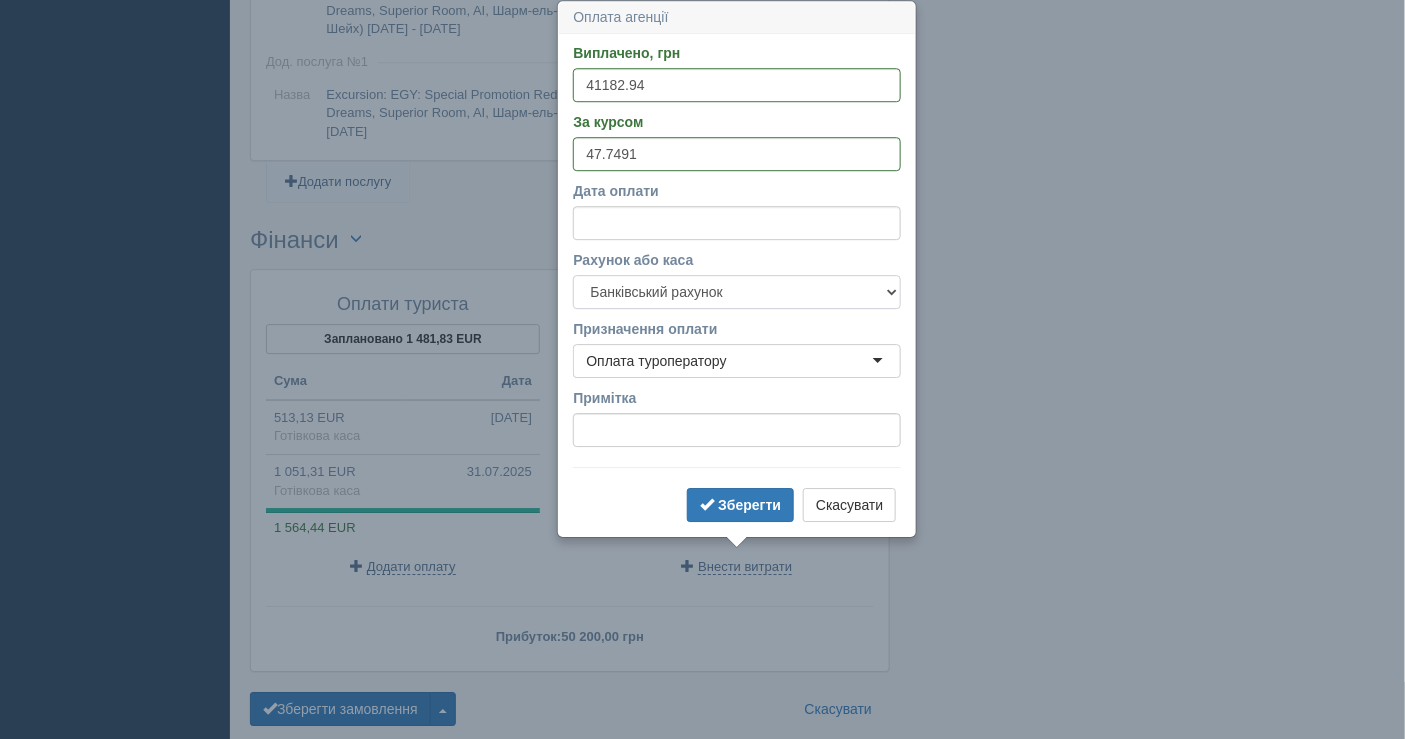 click on "Банківський рахунок
Готівкова каса" at bounding box center [737, 292] 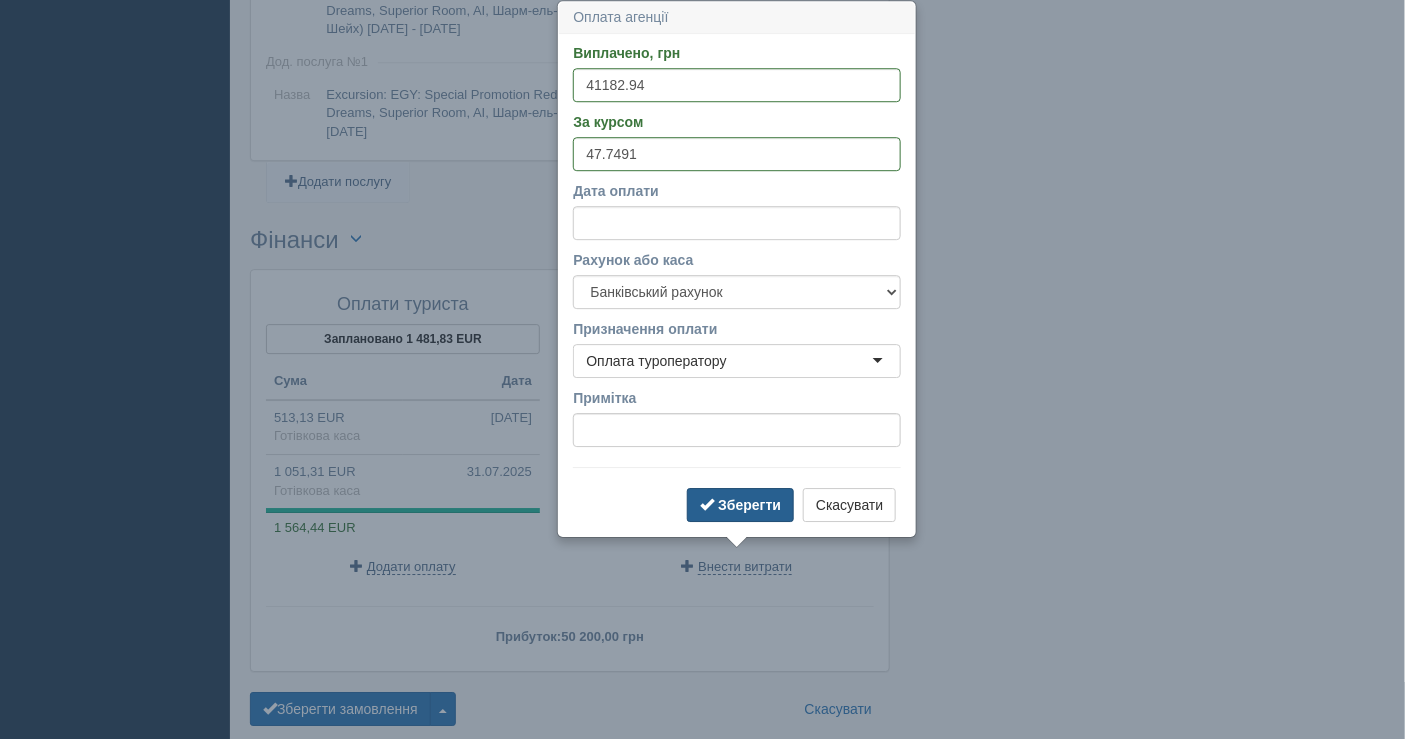 click on "Зберегти" at bounding box center [749, 505] 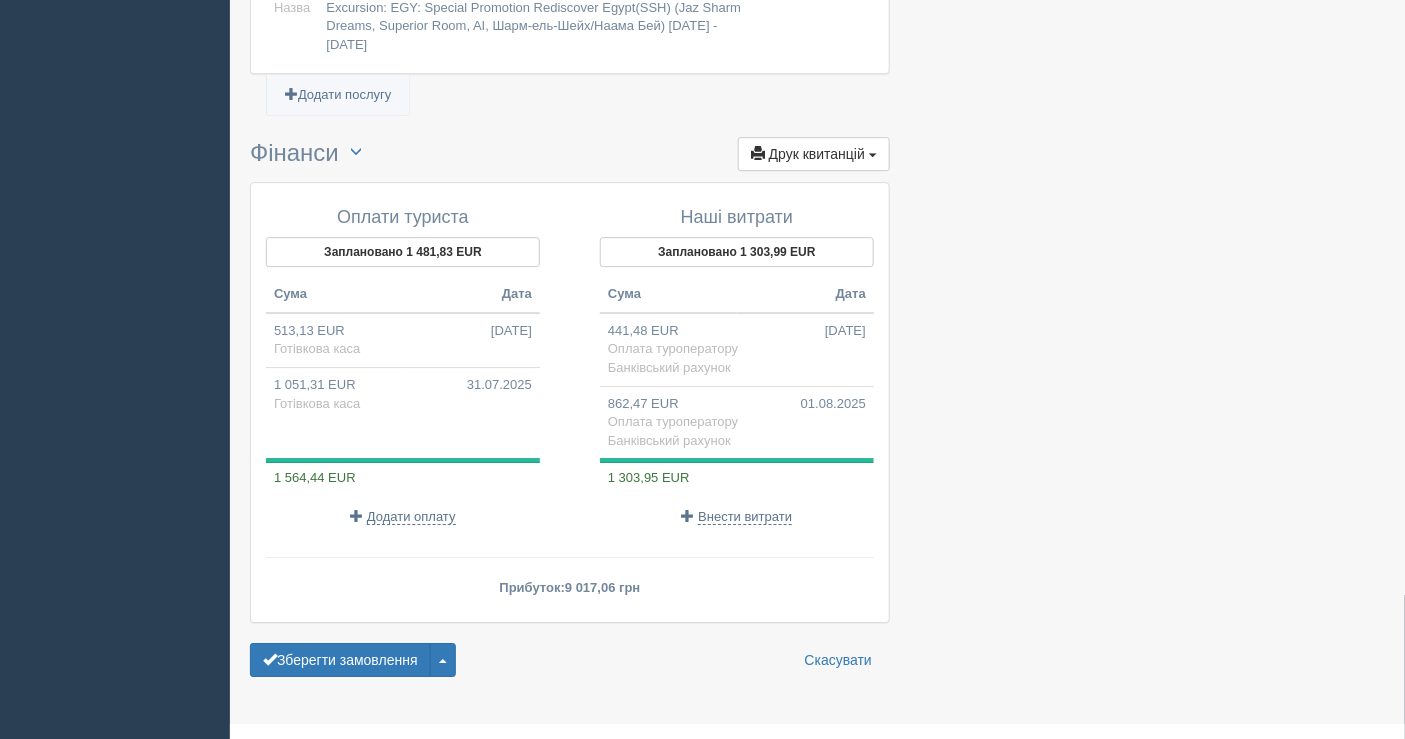 scroll, scrollTop: 1969, scrollLeft: 0, axis: vertical 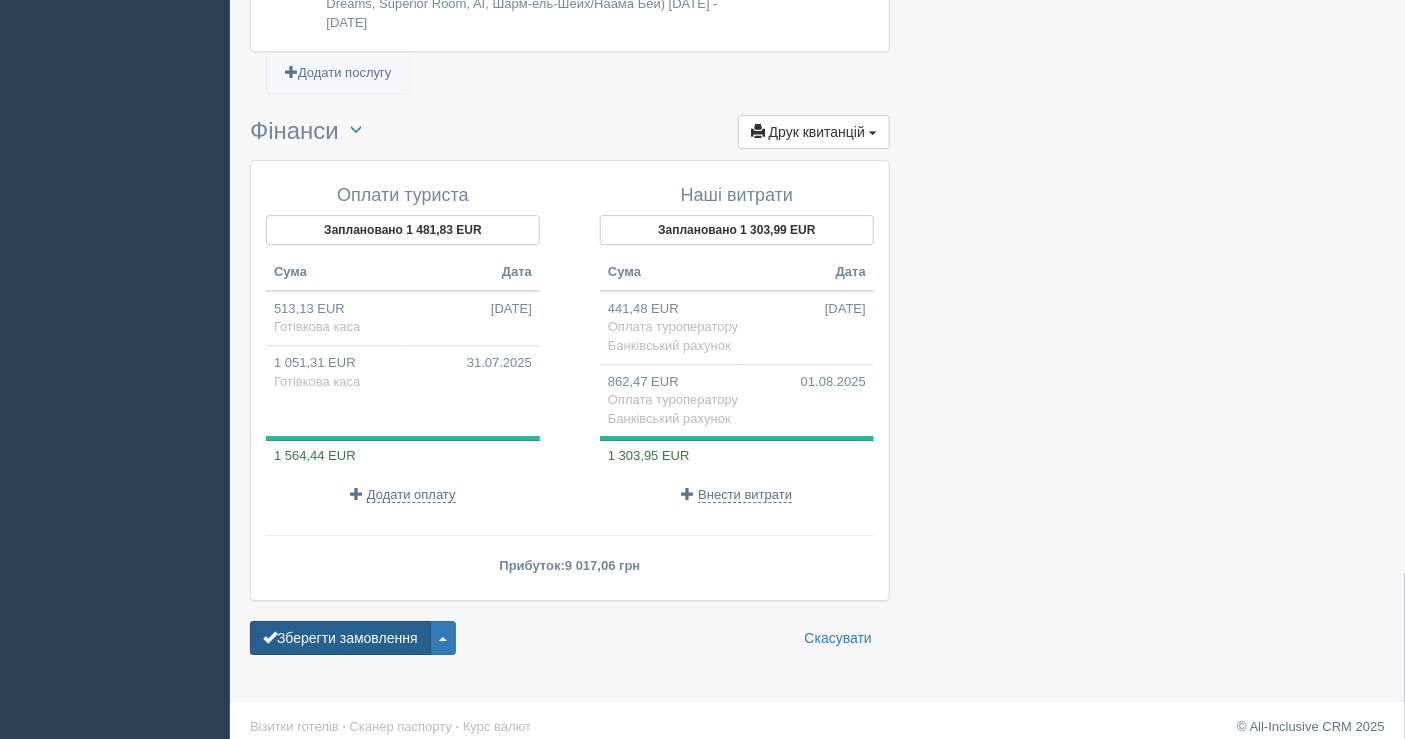 click on "Зберегти замовлення" at bounding box center [340, 638] 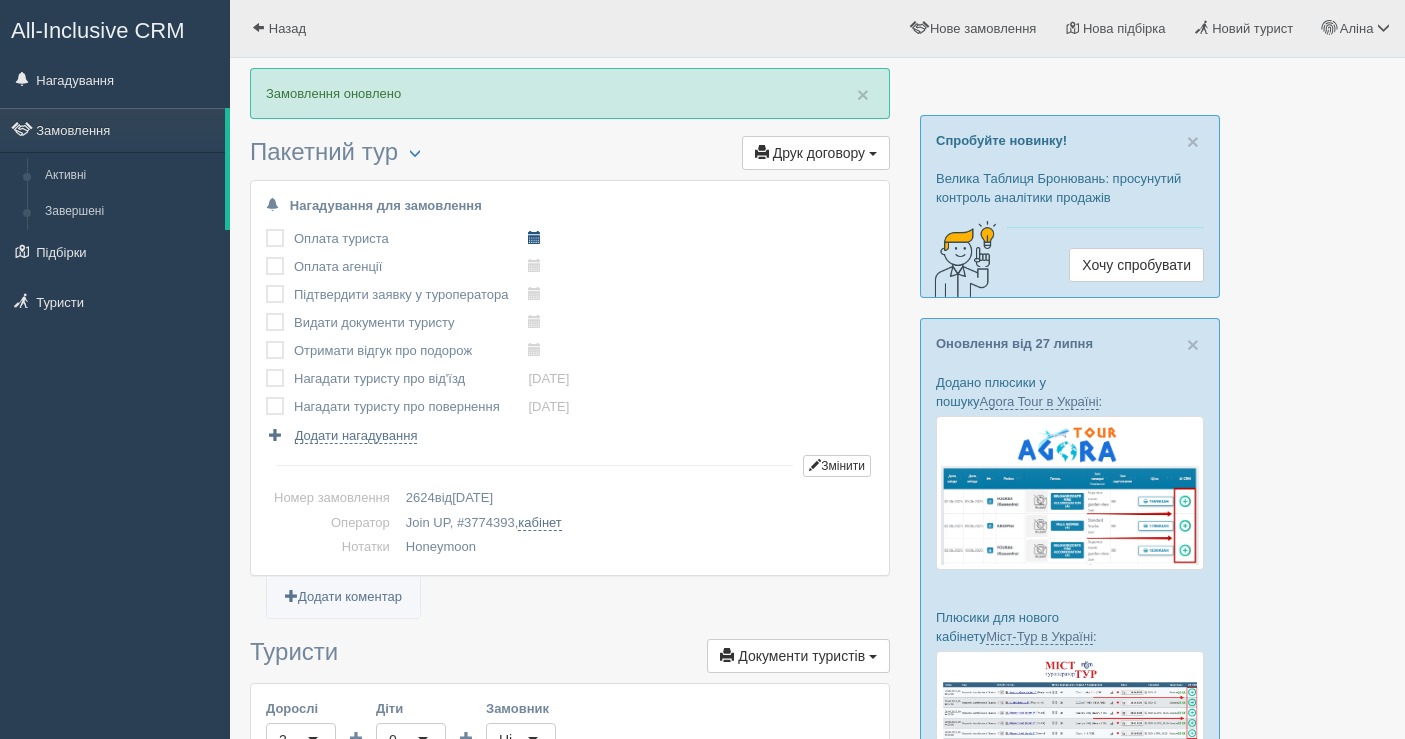 scroll, scrollTop: 0, scrollLeft: 0, axis: both 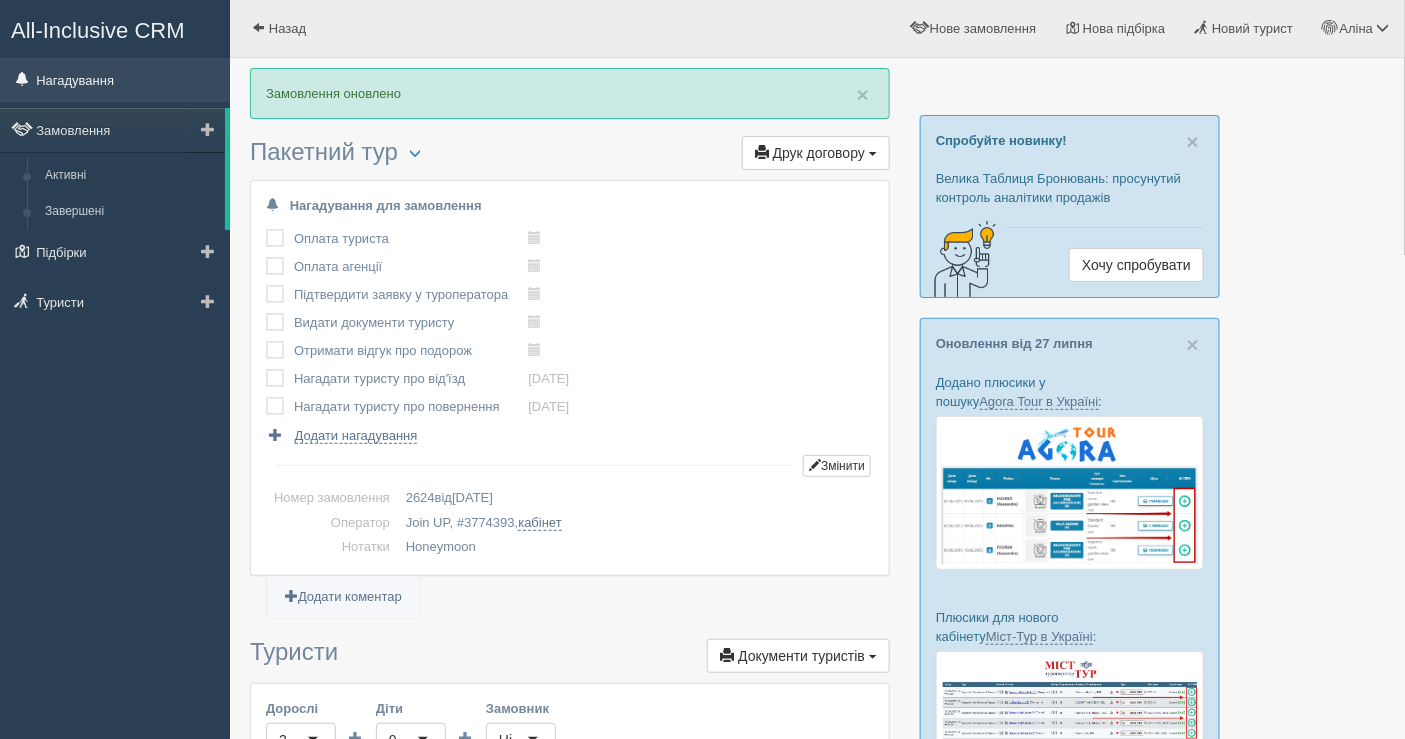 click on "Нагадування" at bounding box center (115, 80) 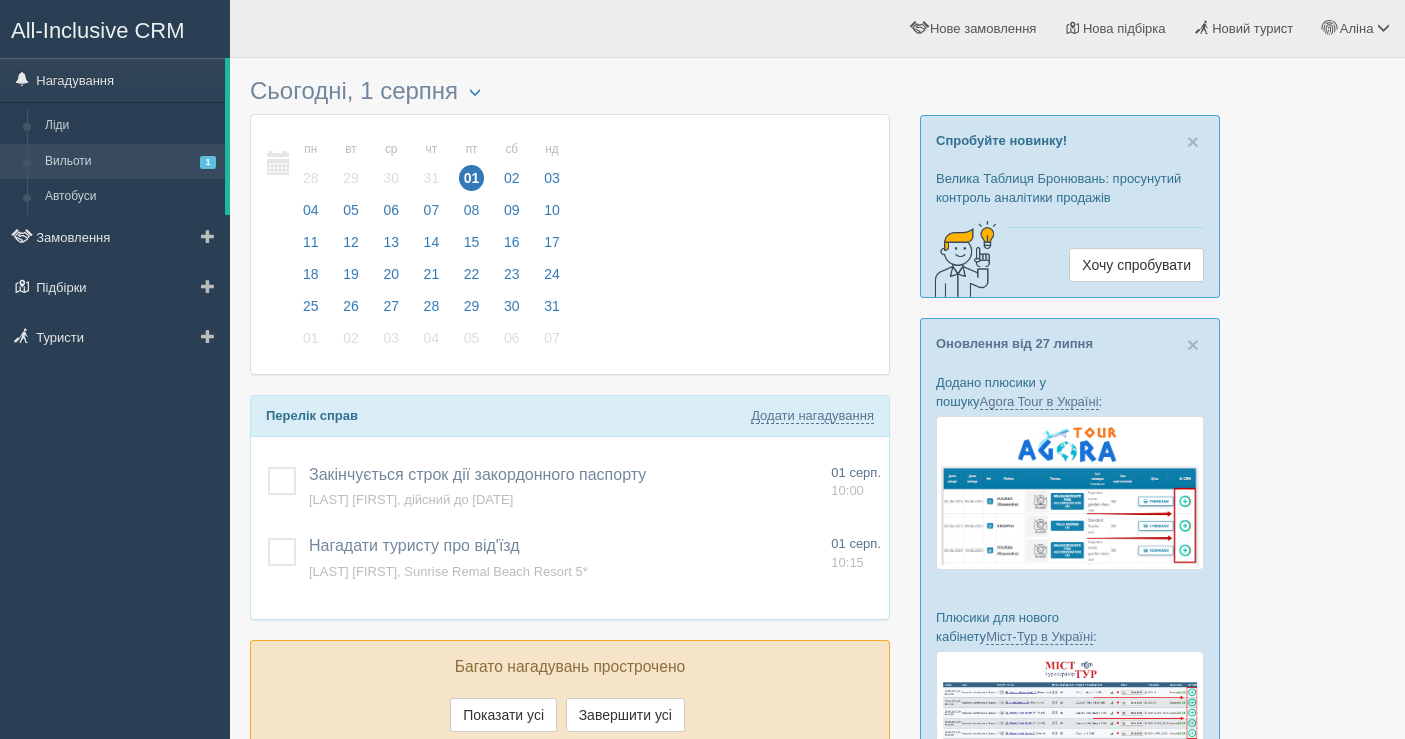 scroll, scrollTop: 0, scrollLeft: 0, axis: both 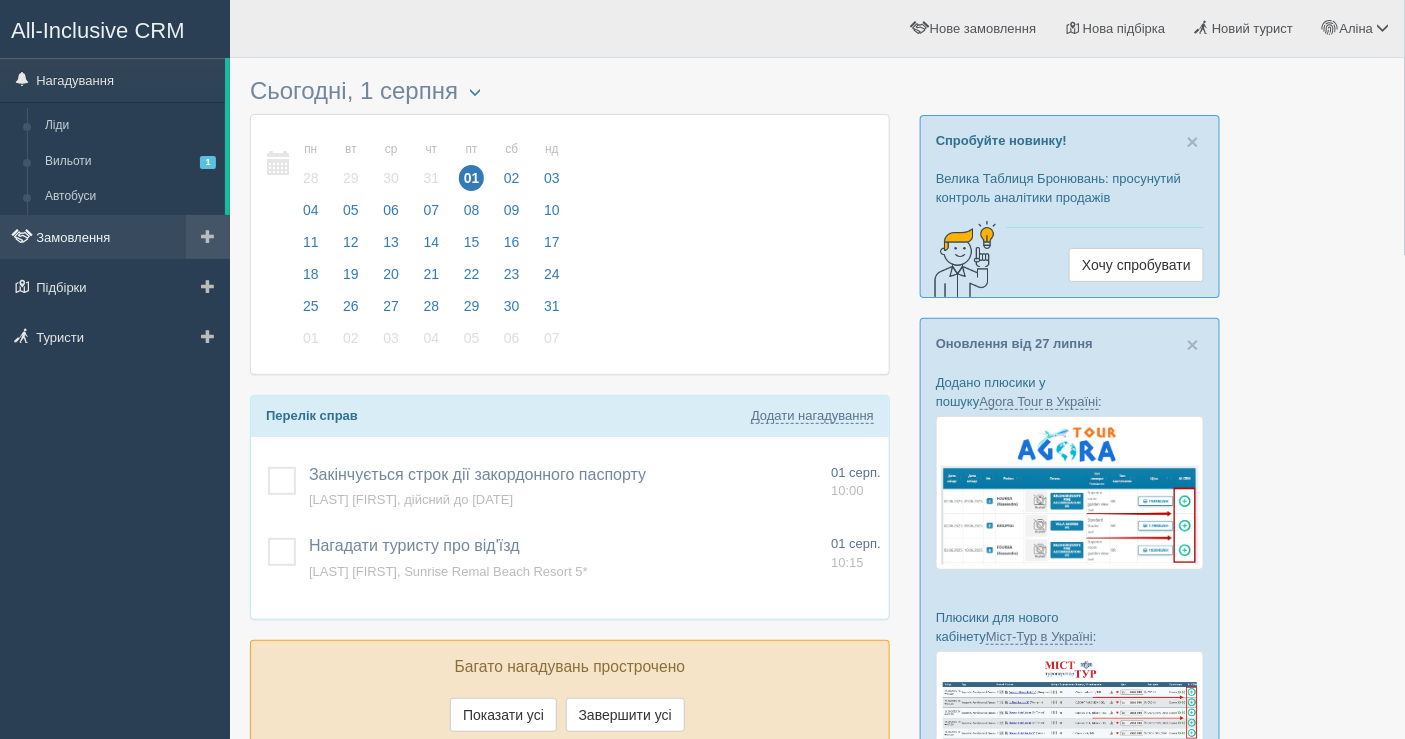 click on "Замовлення" at bounding box center (115, 237) 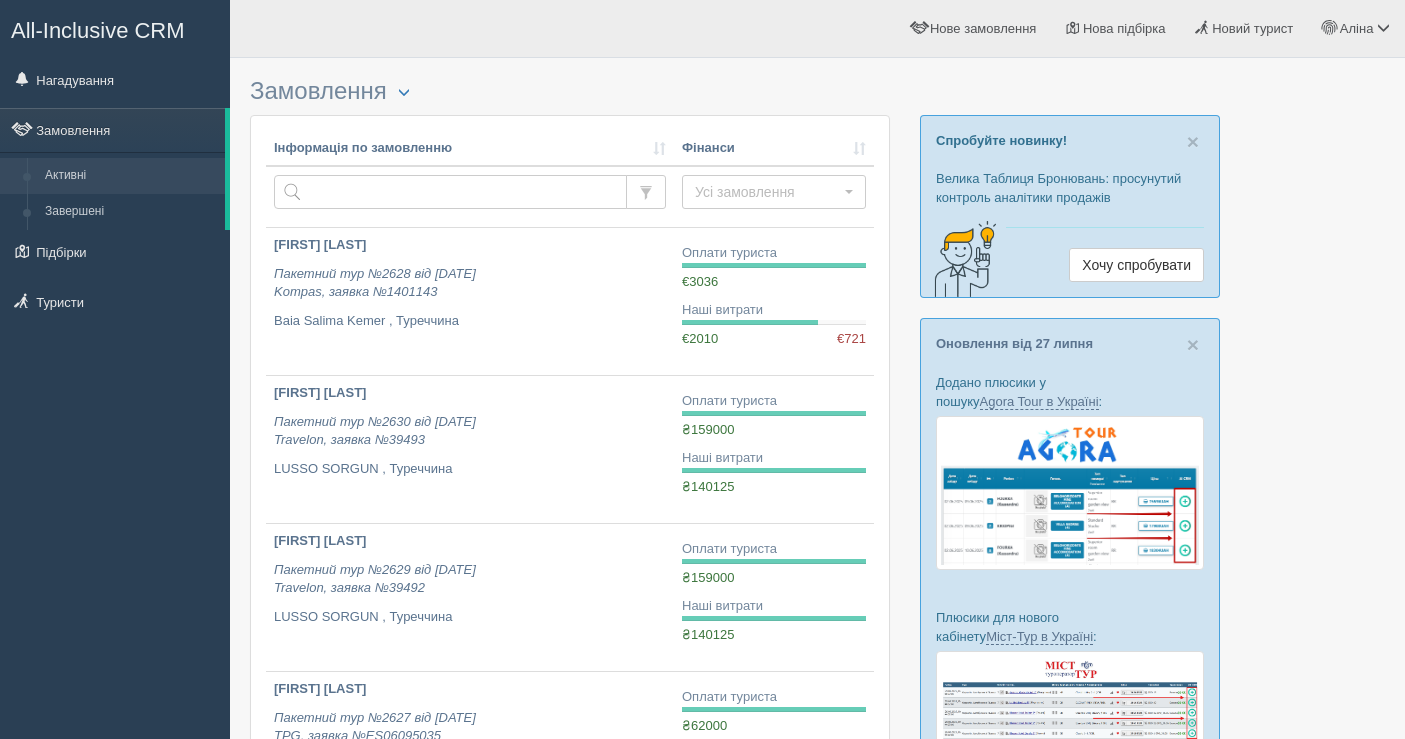 scroll, scrollTop: 0, scrollLeft: 0, axis: both 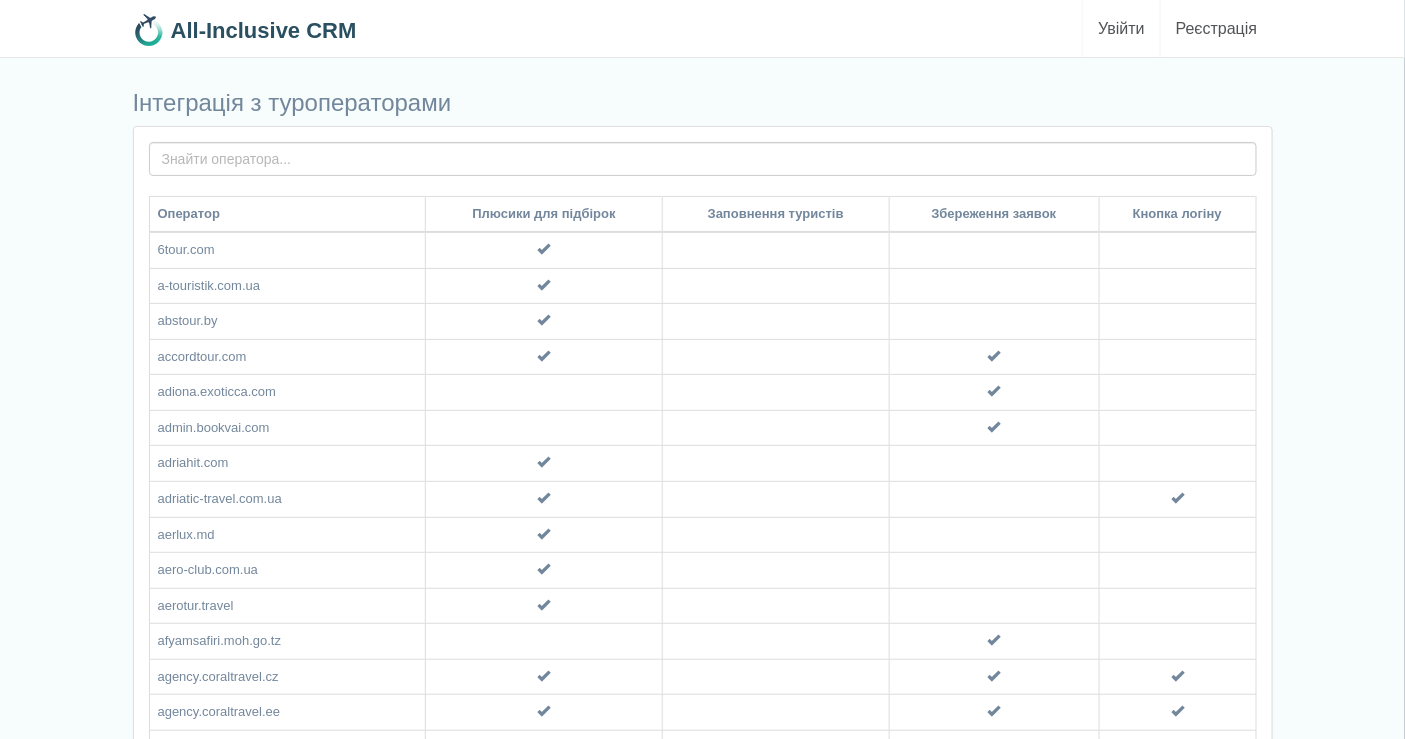 click on "Увійти" at bounding box center [1121, 28] 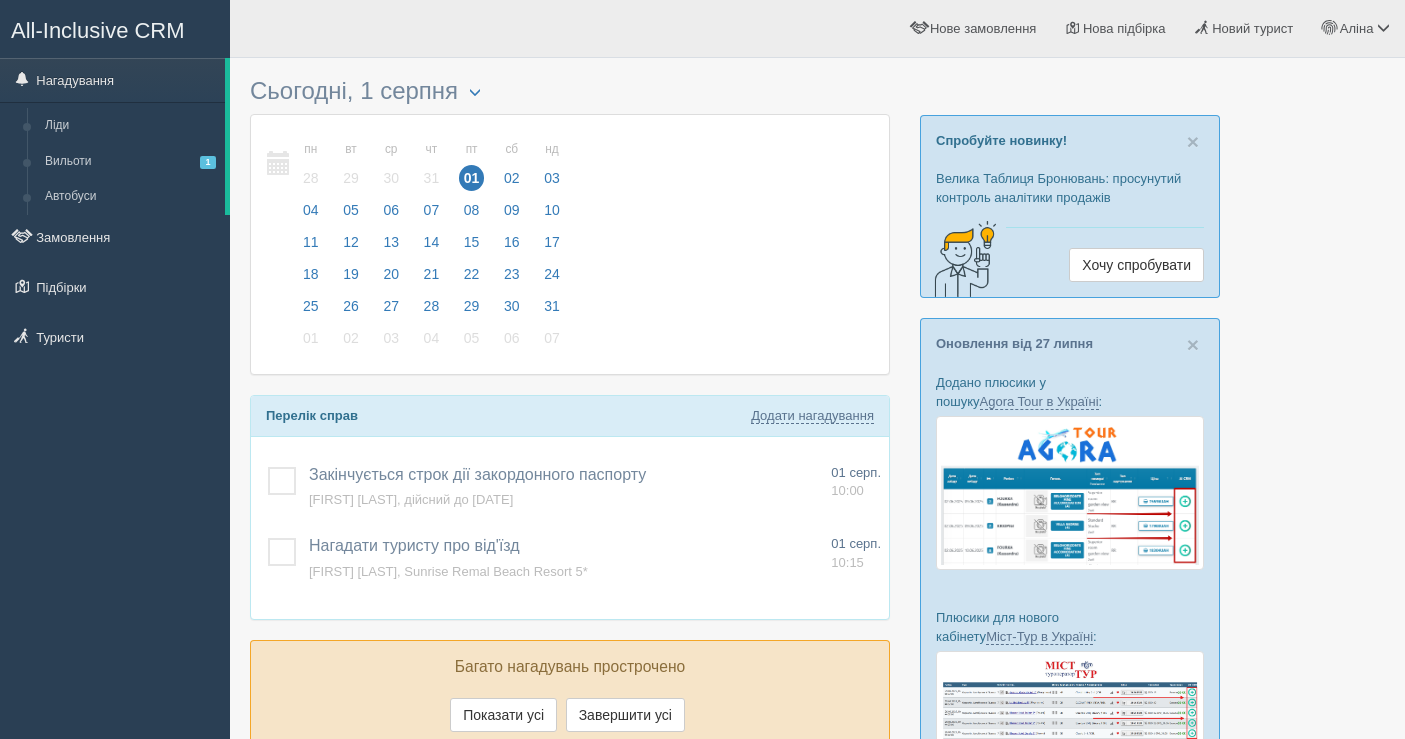 scroll, scrollTop: 0, scrollLeft: 0, axis: both 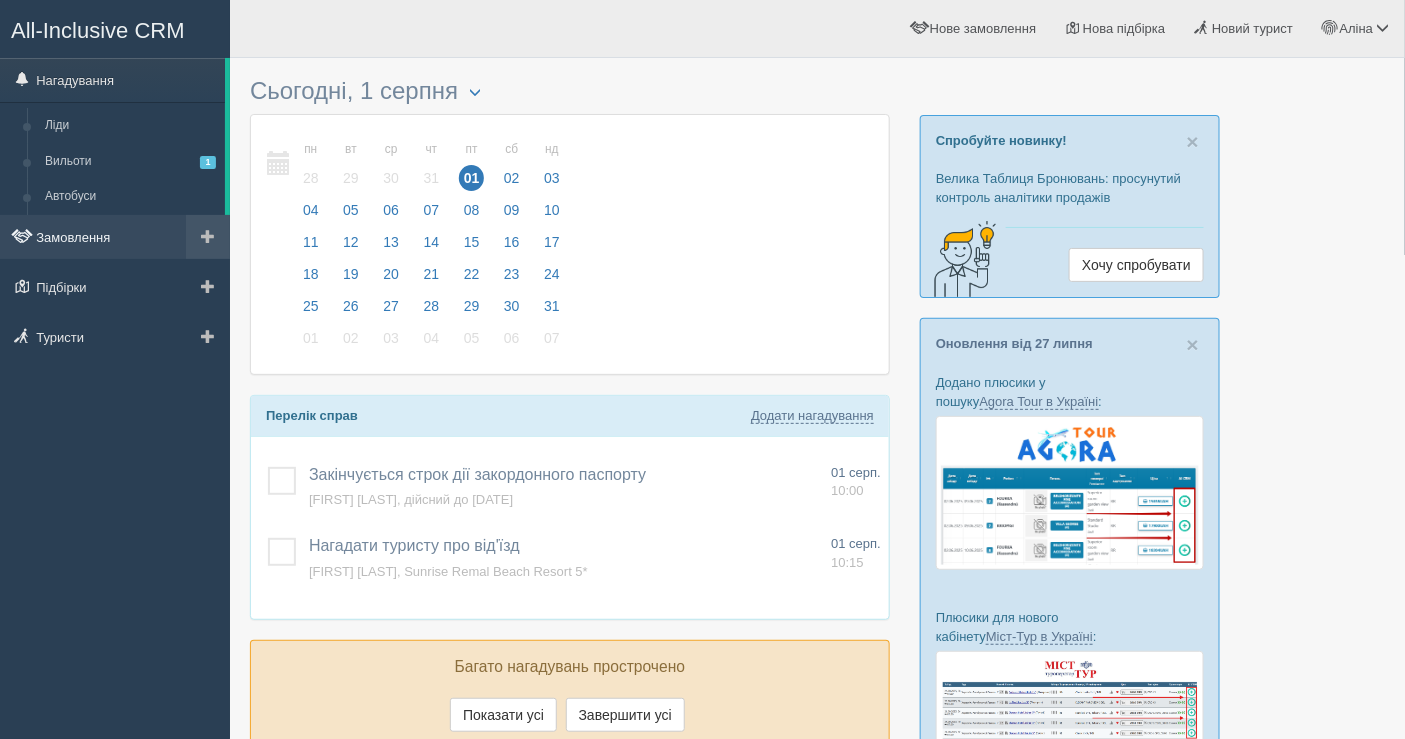 click on "Замовлення" at bounding box center (115, 237) 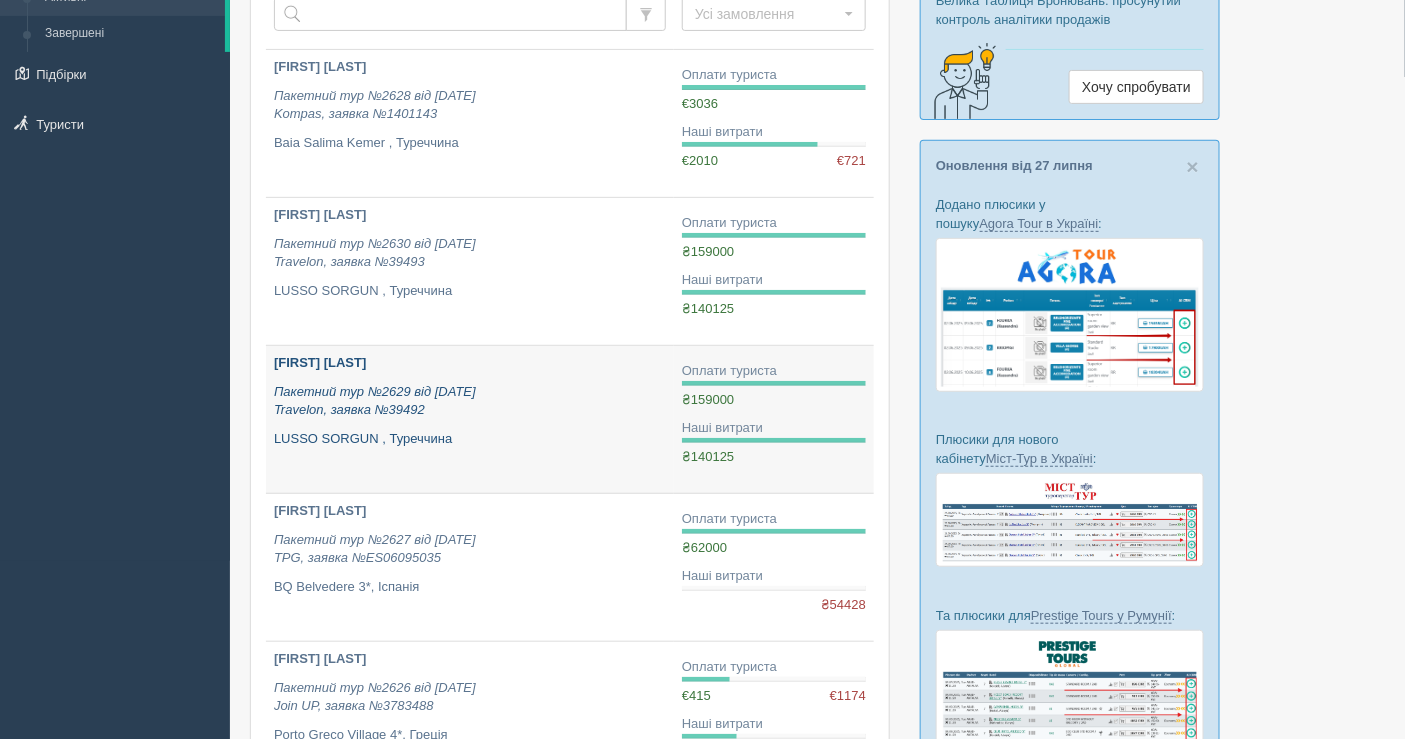 scroll, scrollTop: 222, scrollLeft: 0, axis: vertical 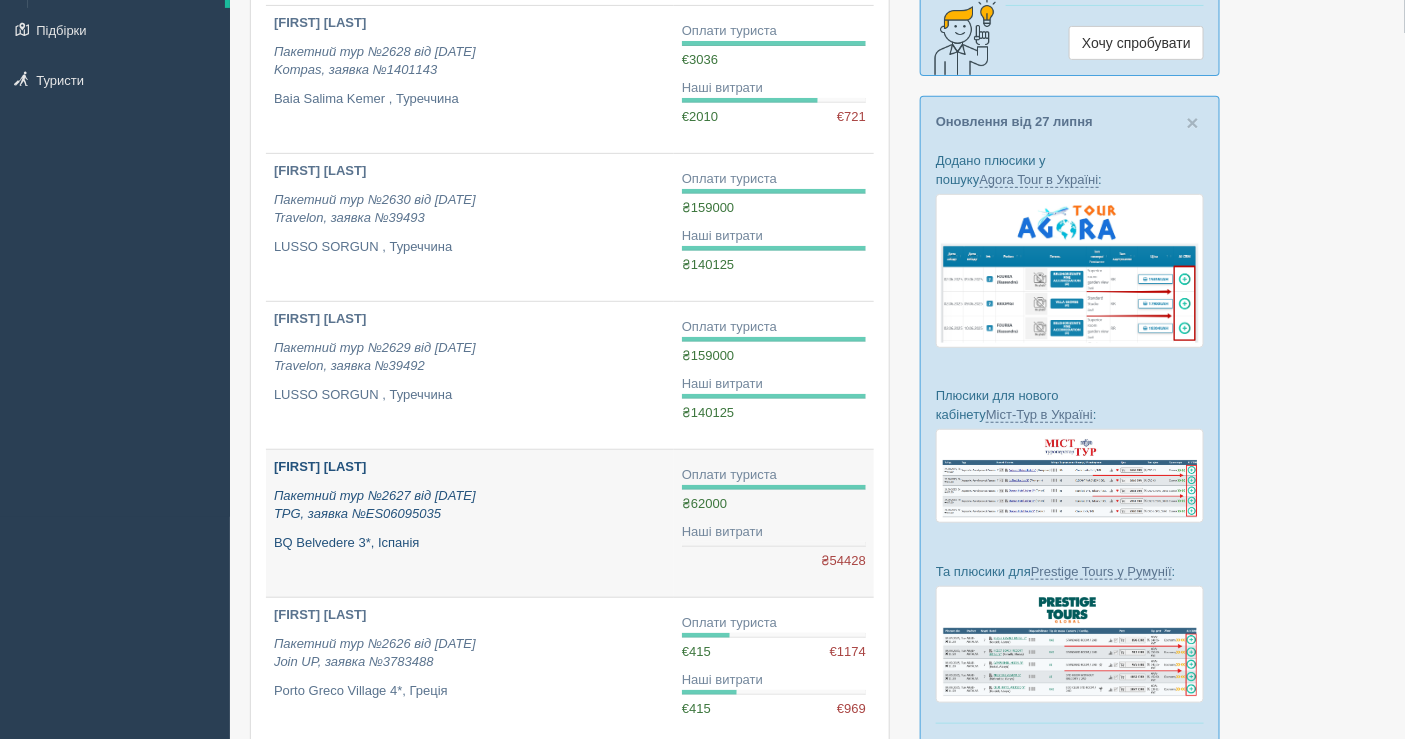 click on "[FIRST] [LAST]" at bounding box center (470, 467) 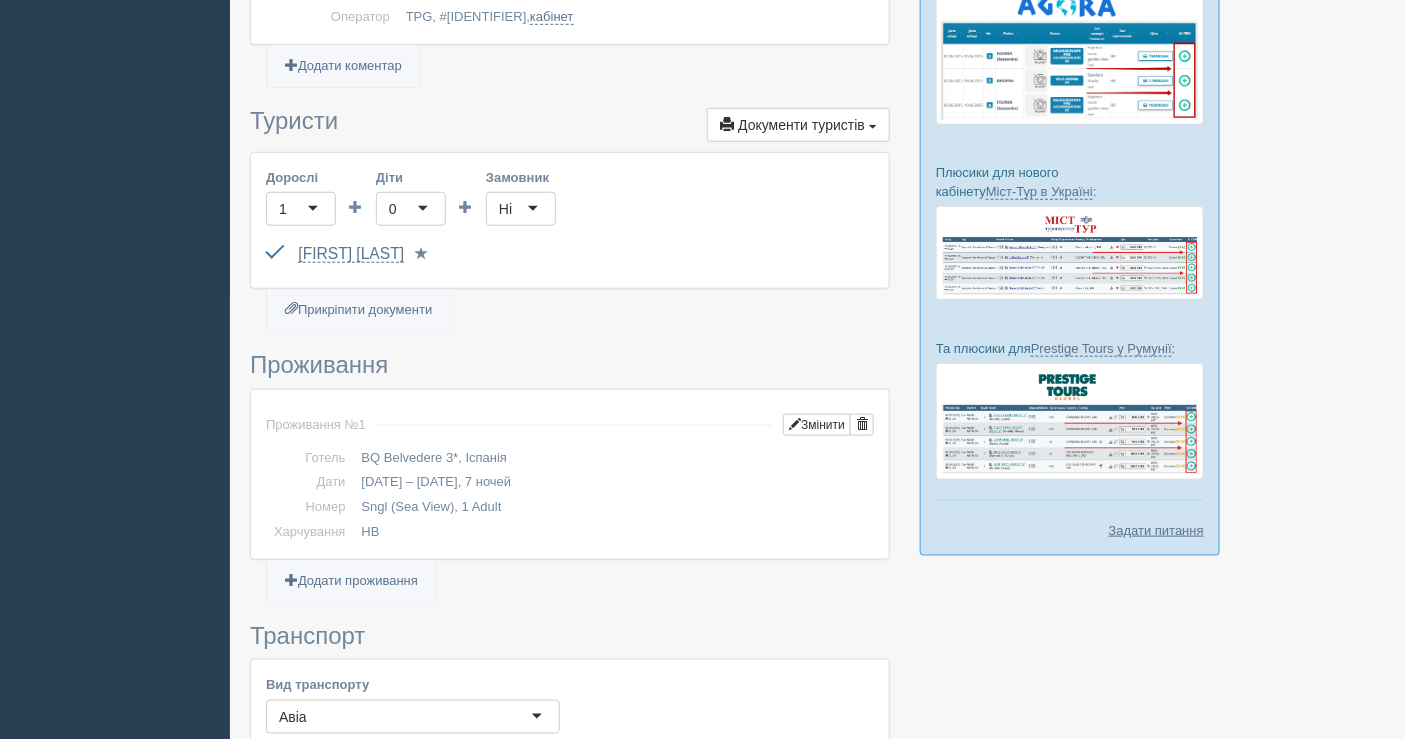 scroll, scrollTop: 555, scrollLeft: 0, axis: vertical 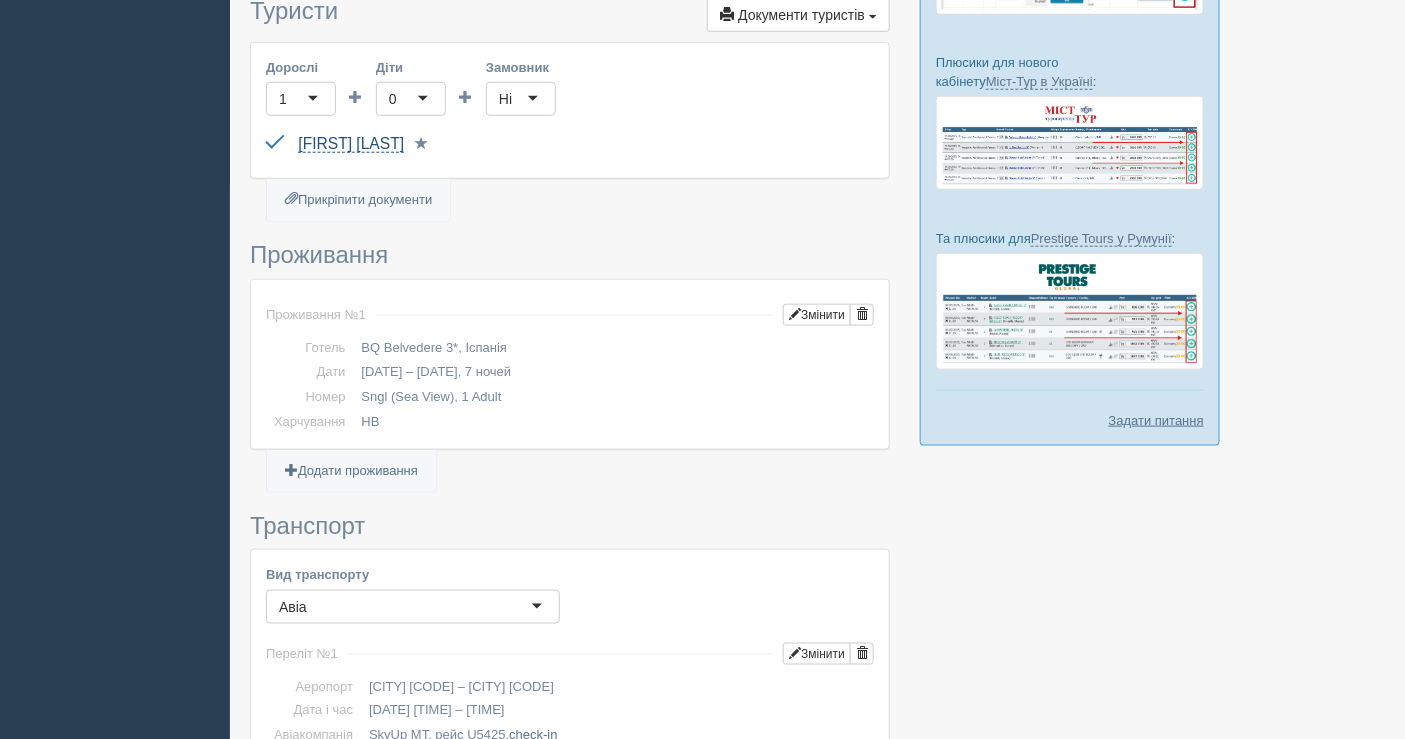 click on "[LAST] [FIRST]" at bounding box center [351, 144] 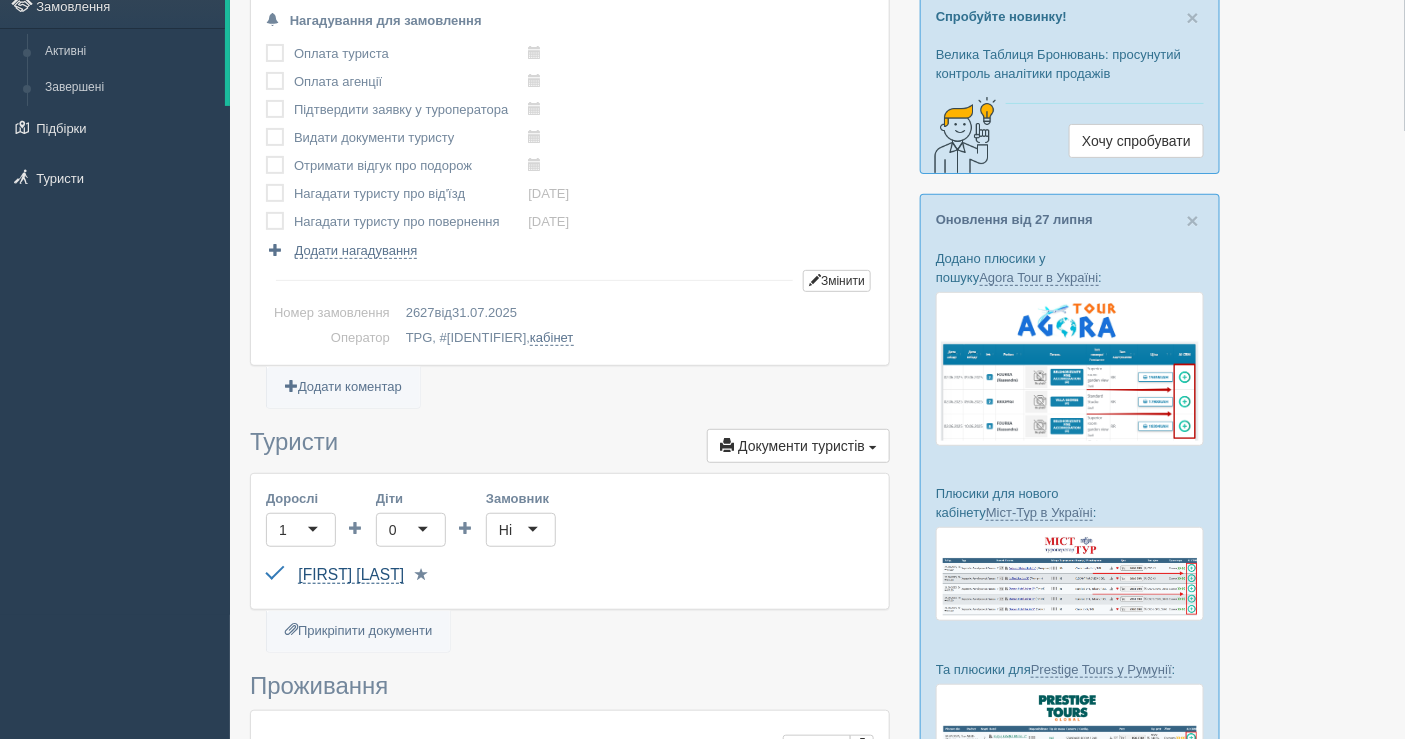 scroll, scrollTop: 0, scrollLeft: 0, axis: both 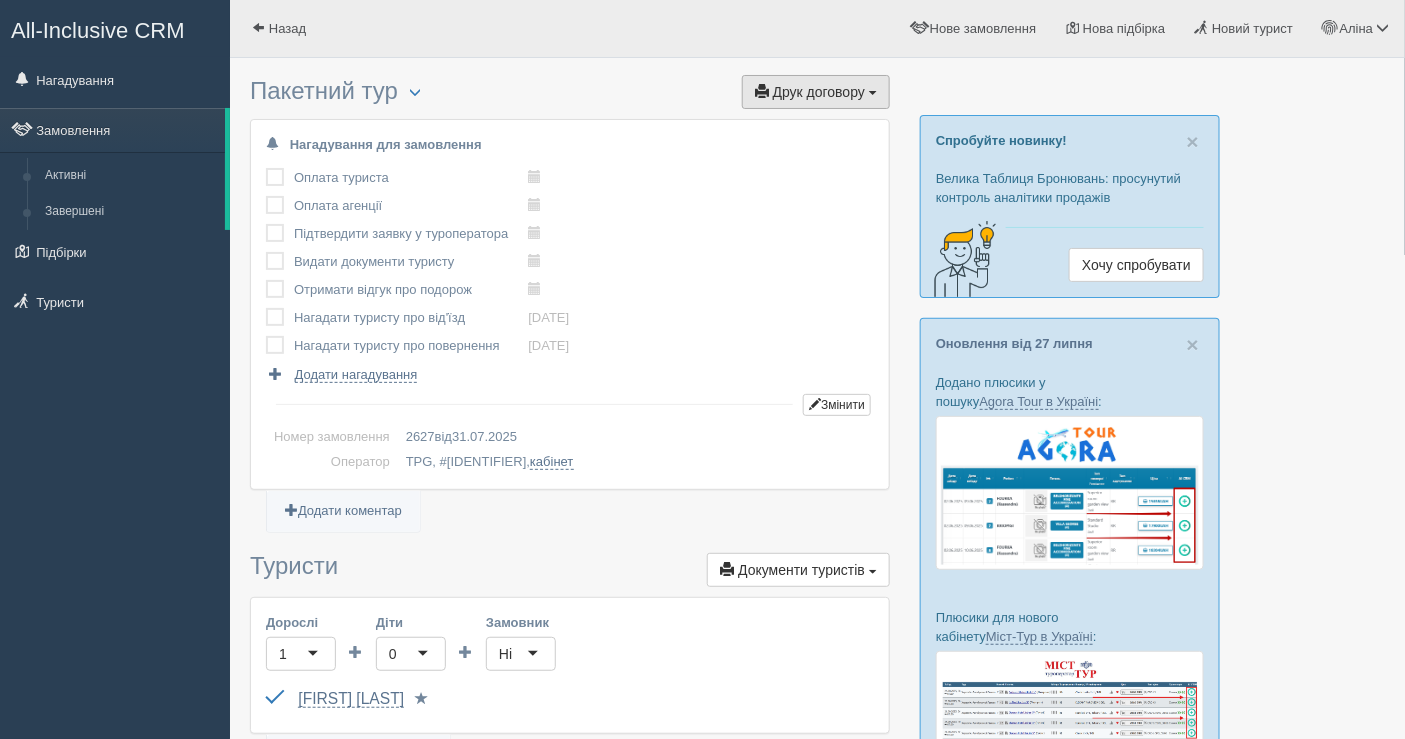 click on "Друк договору
Друк" at bounding box center [816, 92] 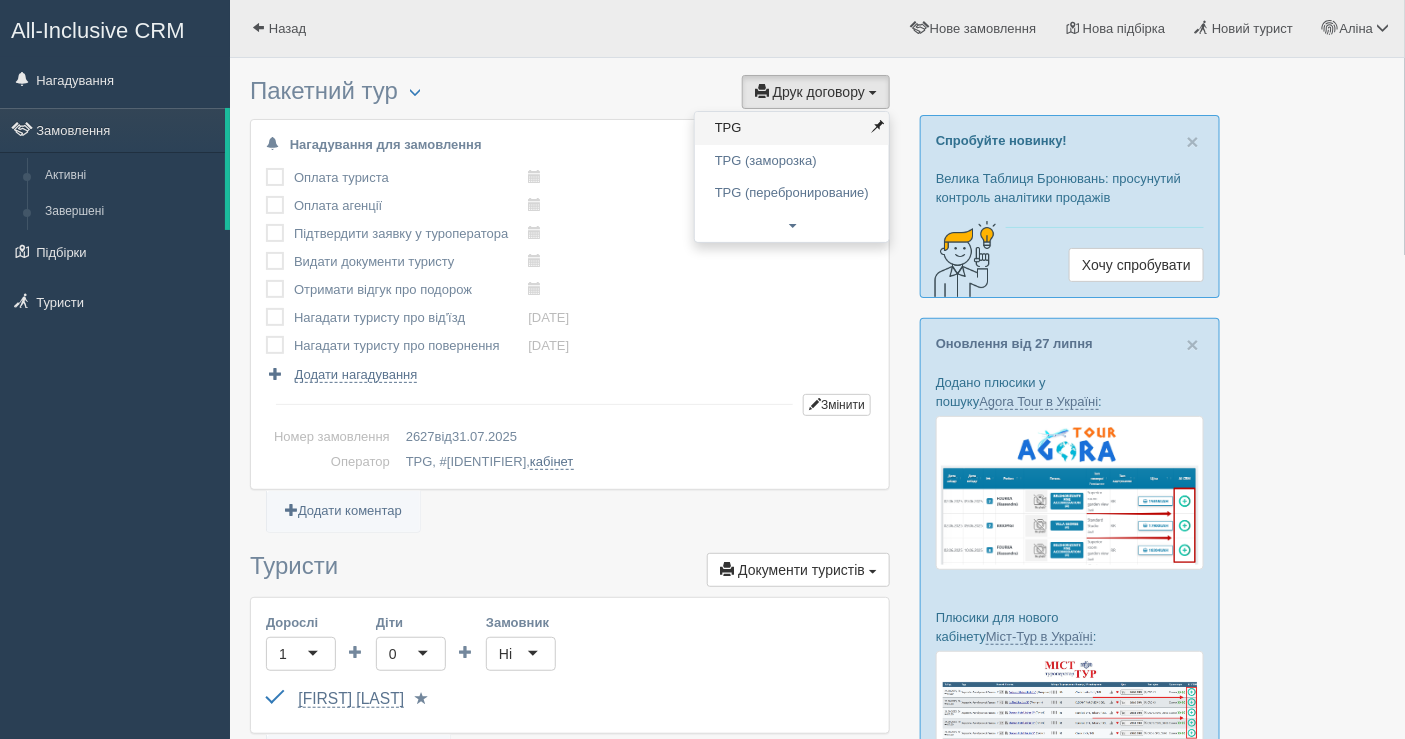 click on "TPG" at bounding box center (792, 128) 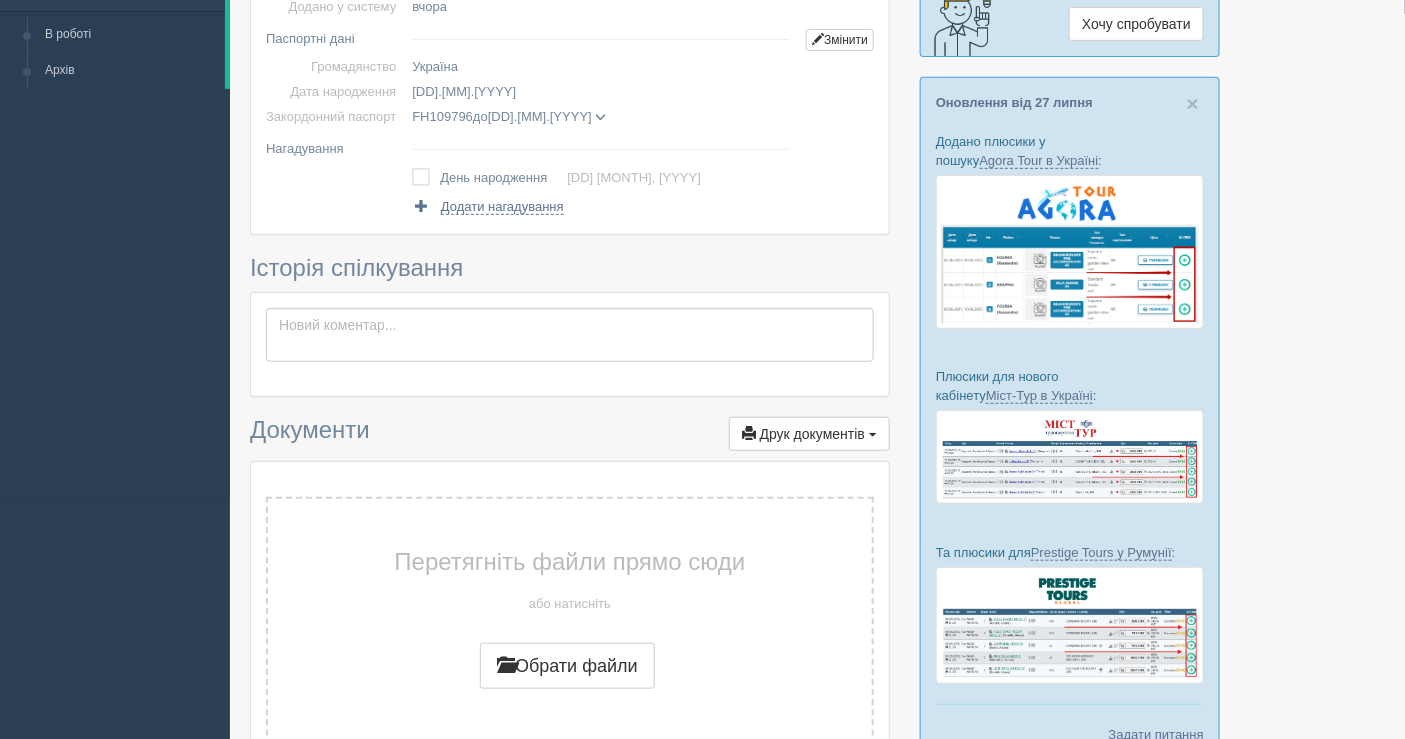 scroll, scrollTop: 0, scrollLeft: 0, axis: both 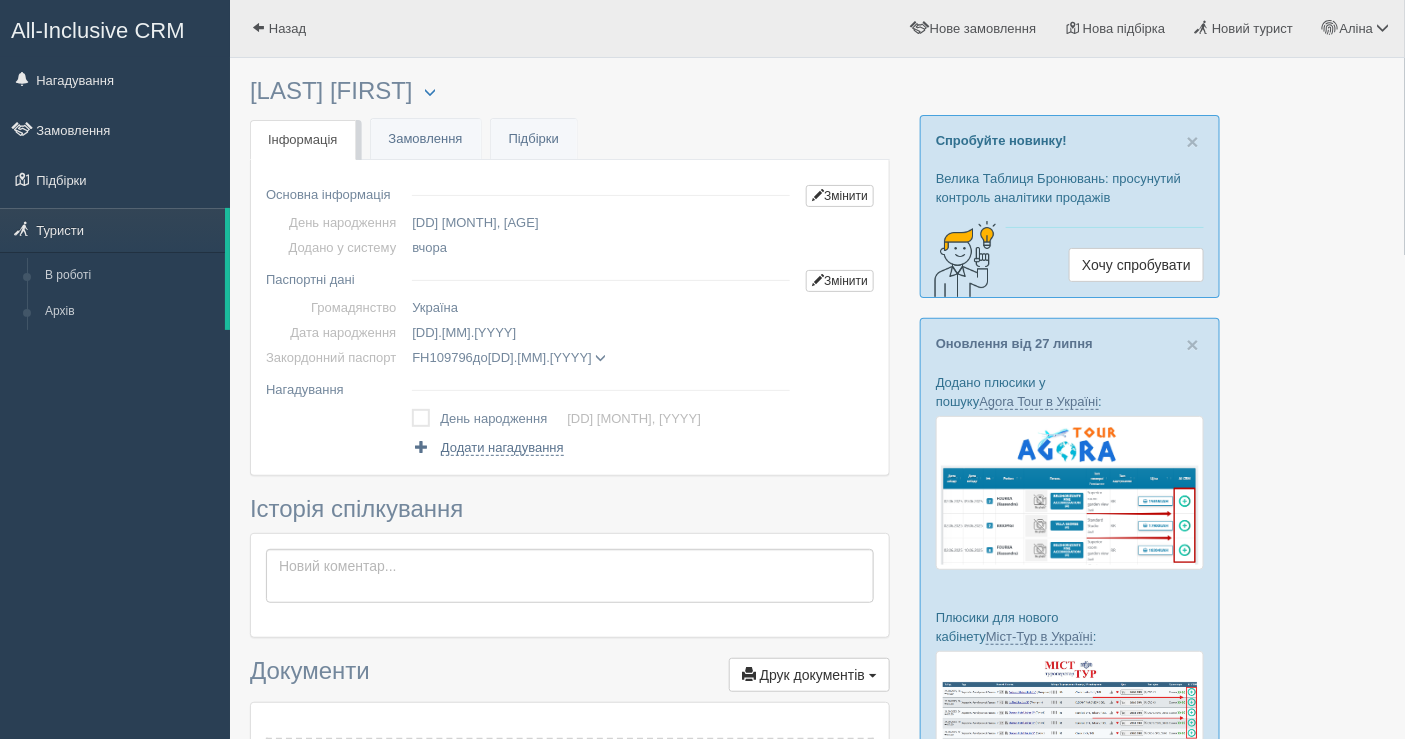 click at bounding box center (601, 358) 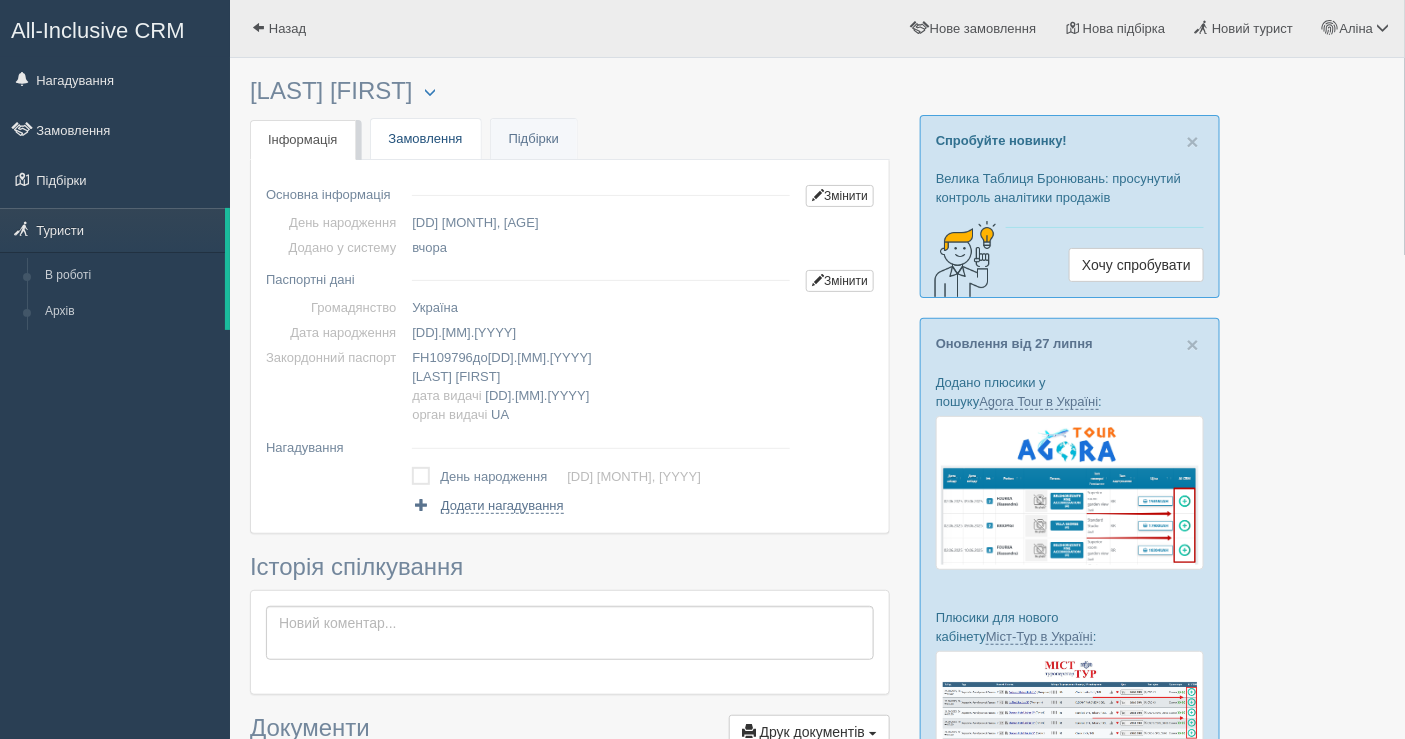 click on "Замовлення" at bounding box center [426, 139] 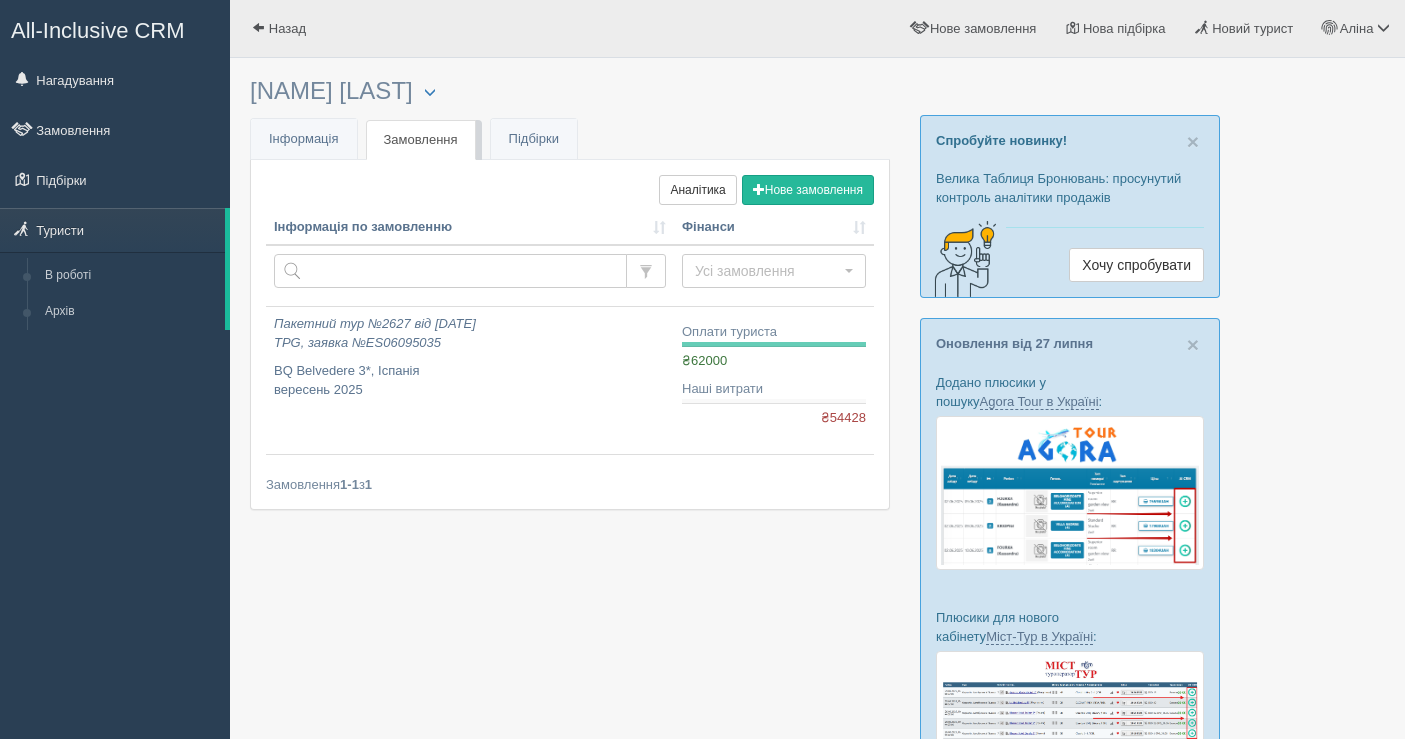 scroll, scrollTop: 0, scrollLeft: 0, axis: both 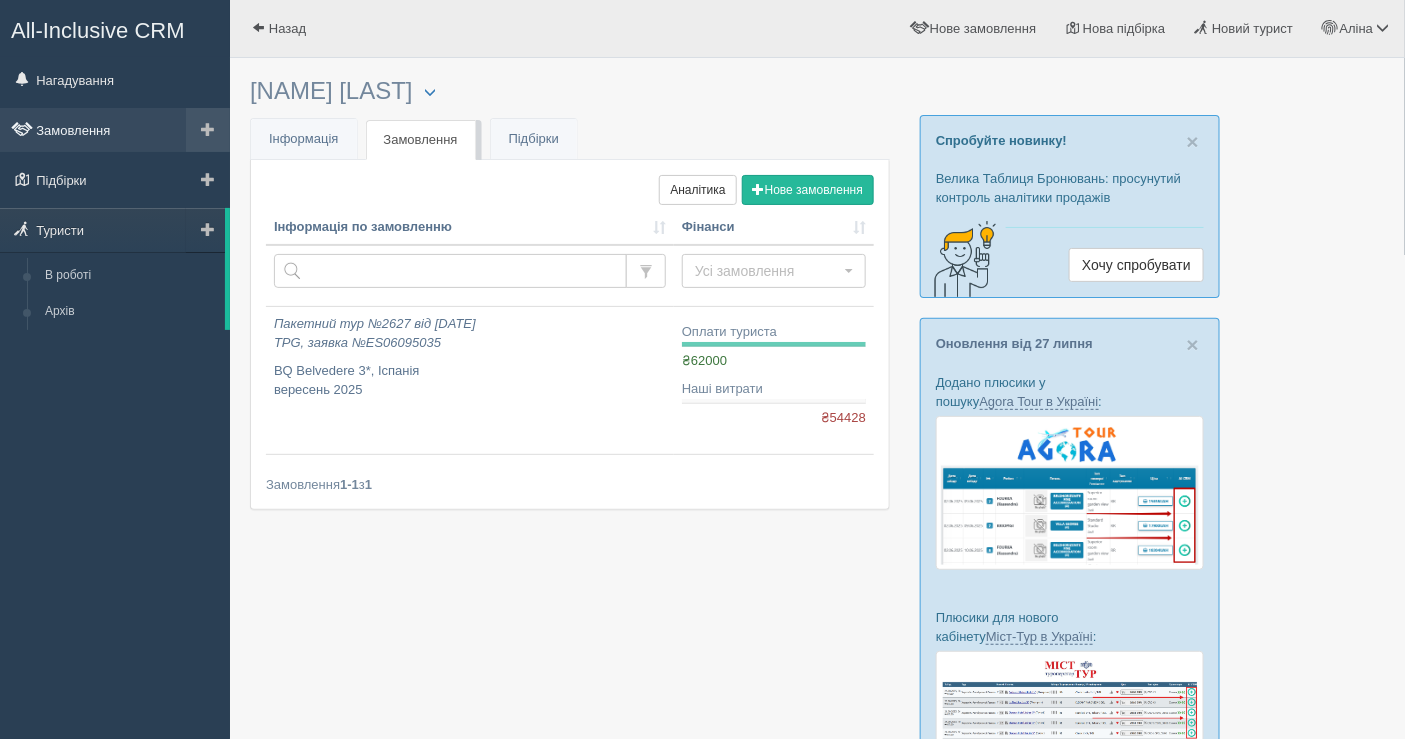 click on "Замовлення" at bounding box center [115, 130] 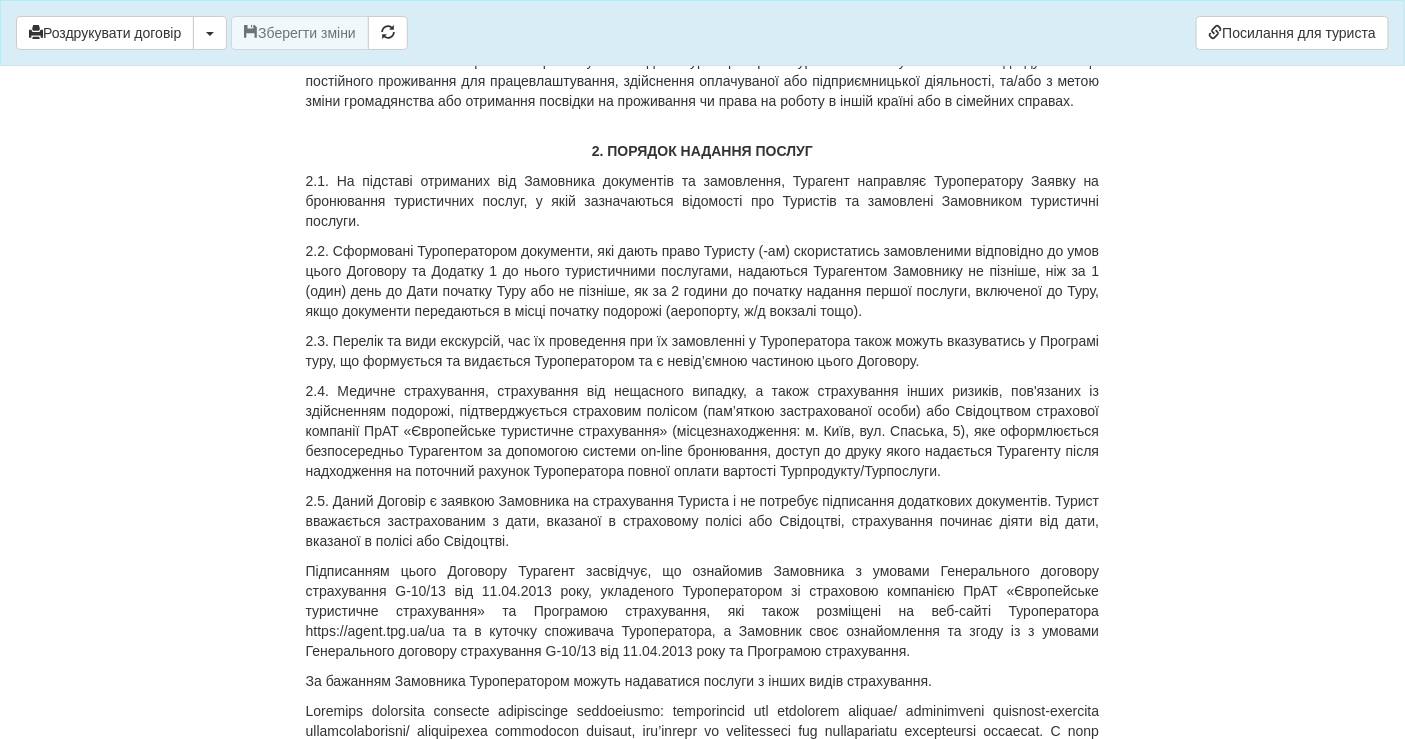 scroll, scrollTop: 2777, scrollLeft: 0, axis: vertical 